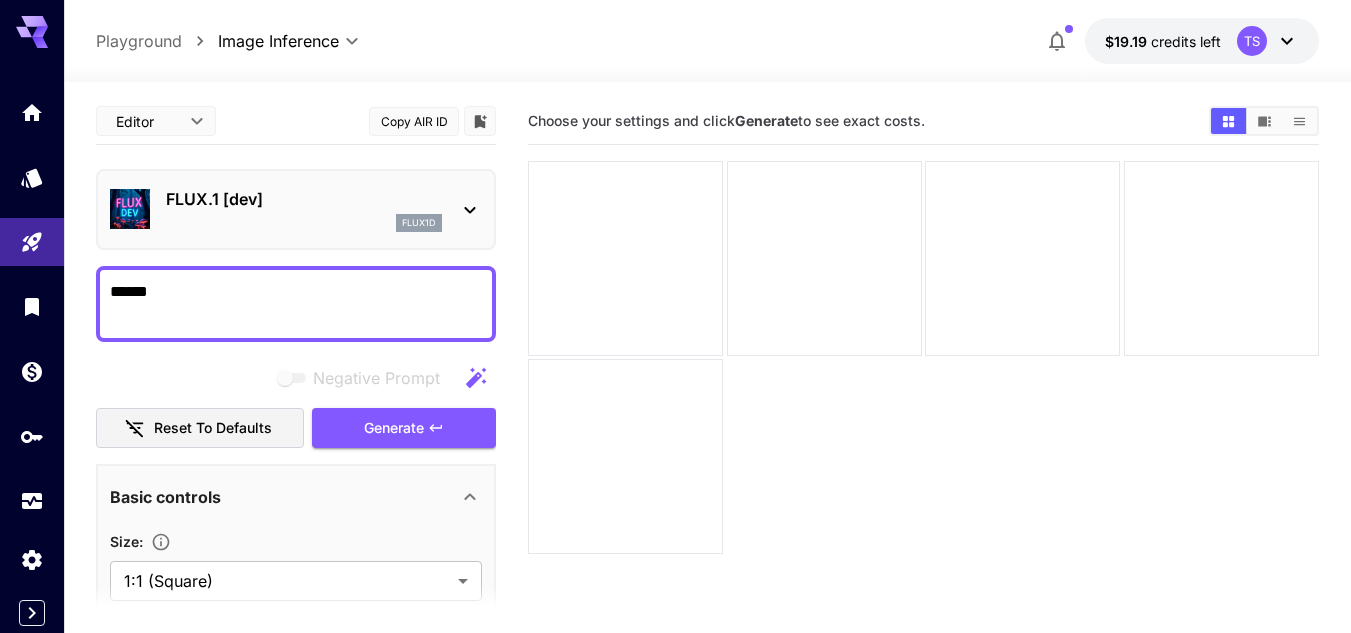 scroll, scrollTop: 158, scrollLeft: 0, axis: vertical 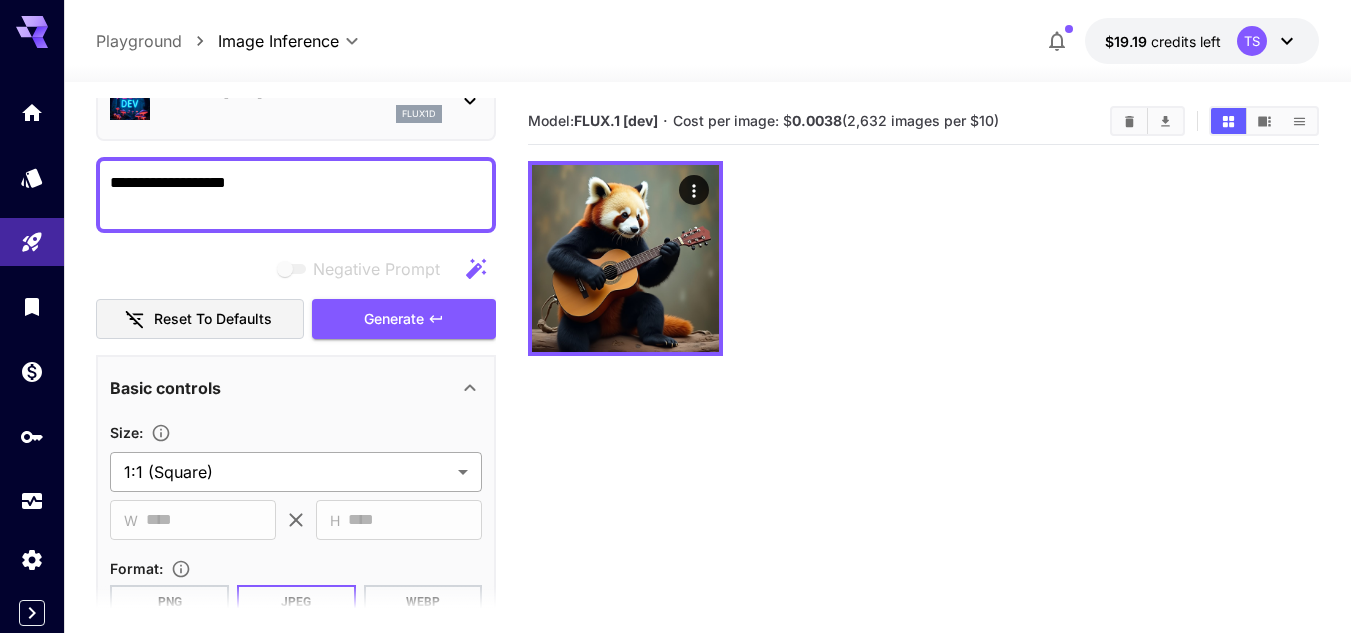 type on "**********" 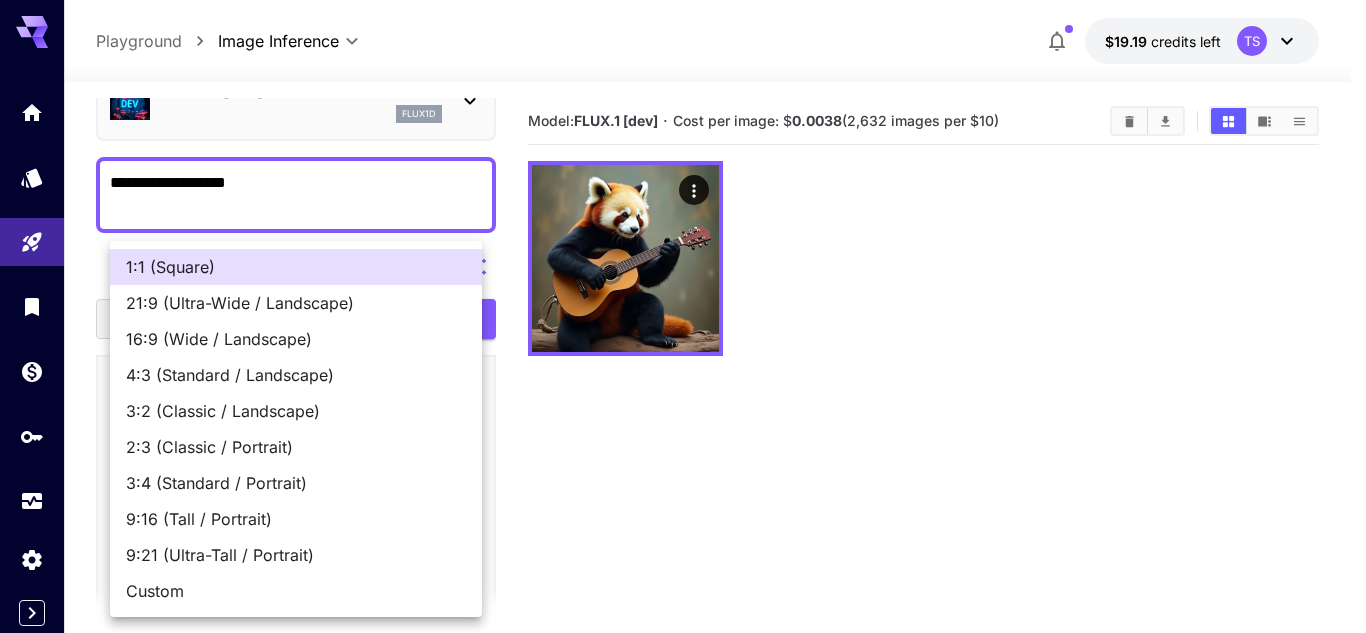click on "9:16 (Tall / Portrait)" at bounding box center [296, 519] 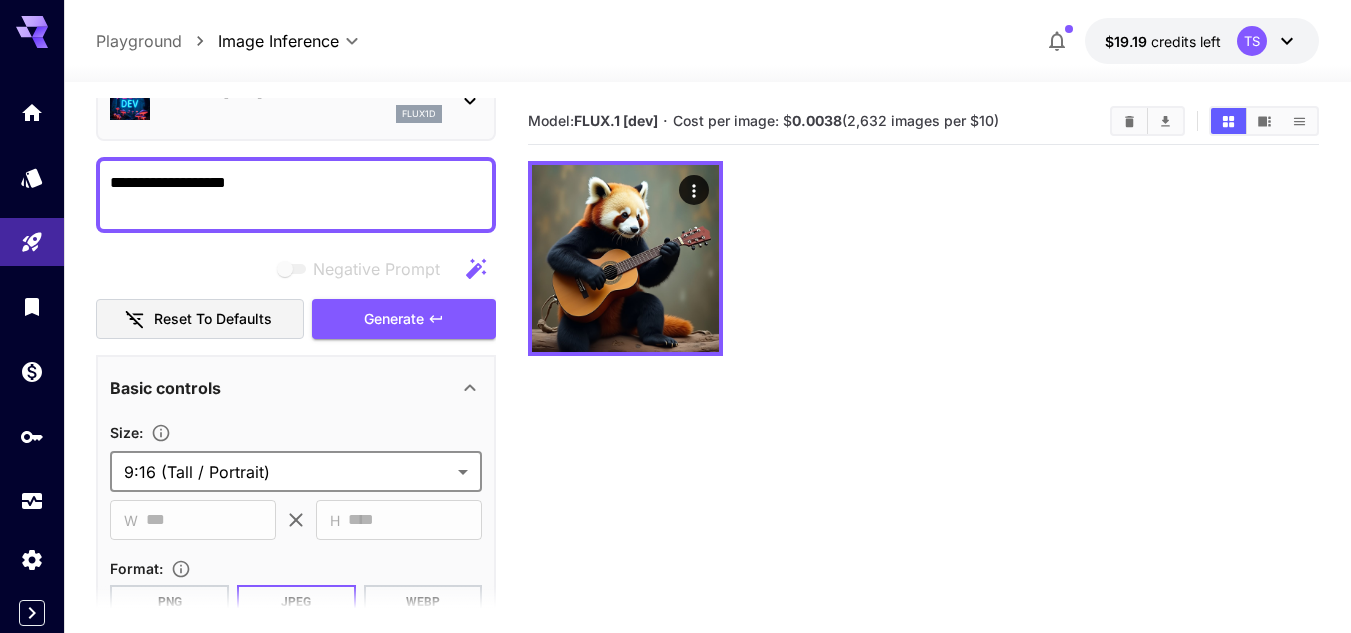click on "**********" at bounding box center [296, 195] 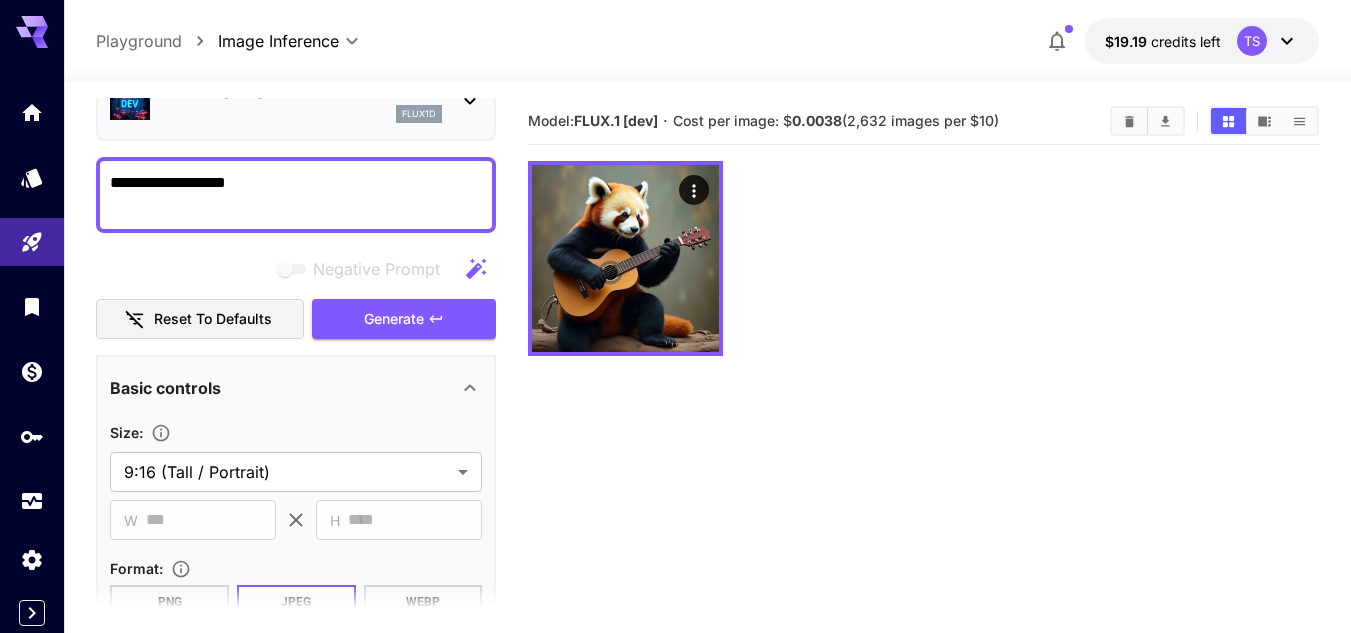 drag, startPoint x: 447, startPoint y: 207, endPoint x: 129, endPoint y: 200, distance: 318.07703 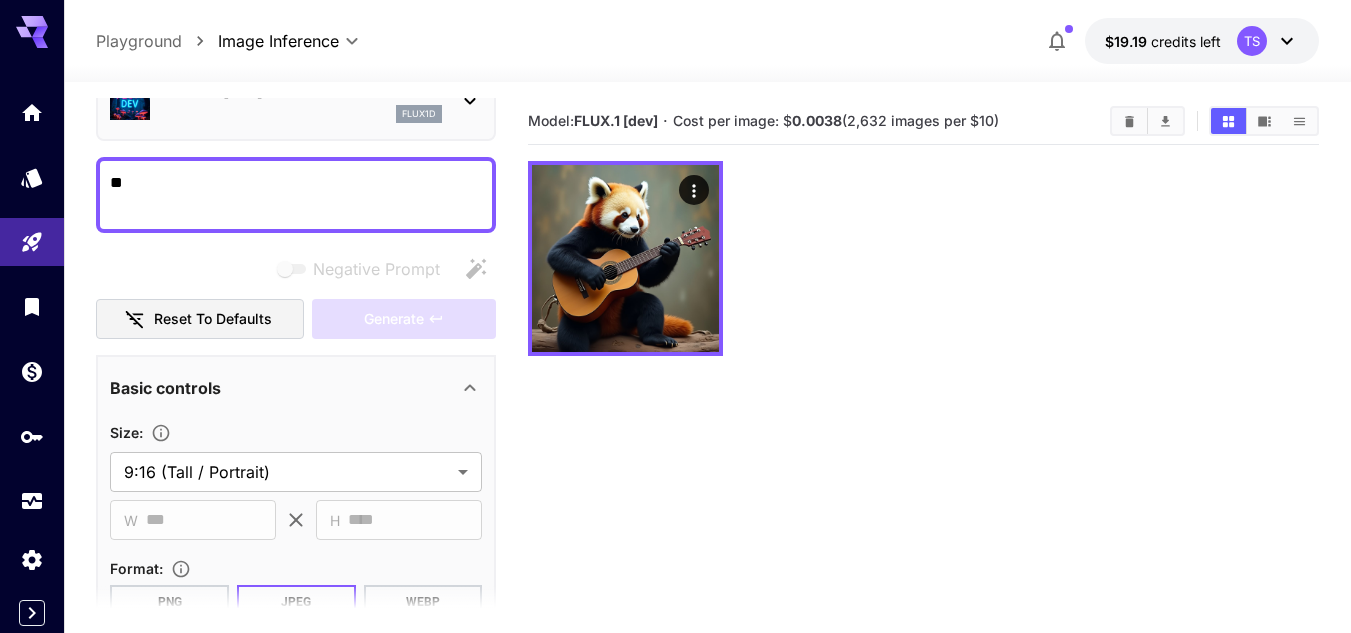 paste on "**********" 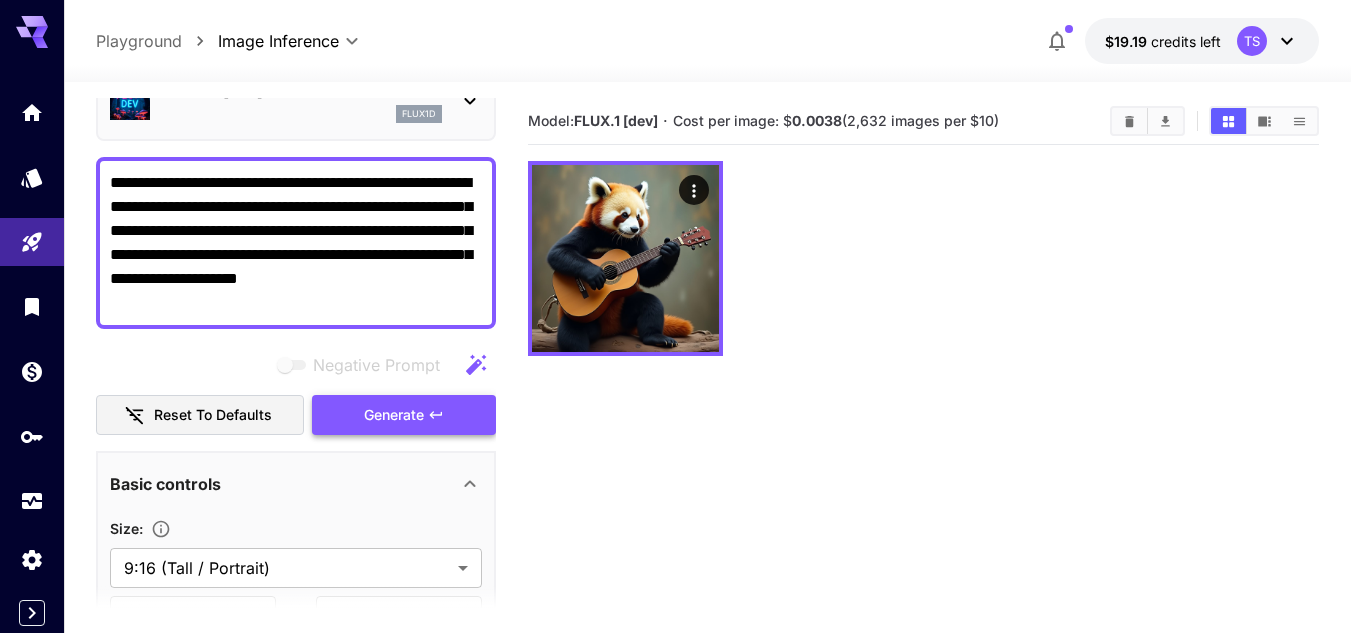 type on "**********" 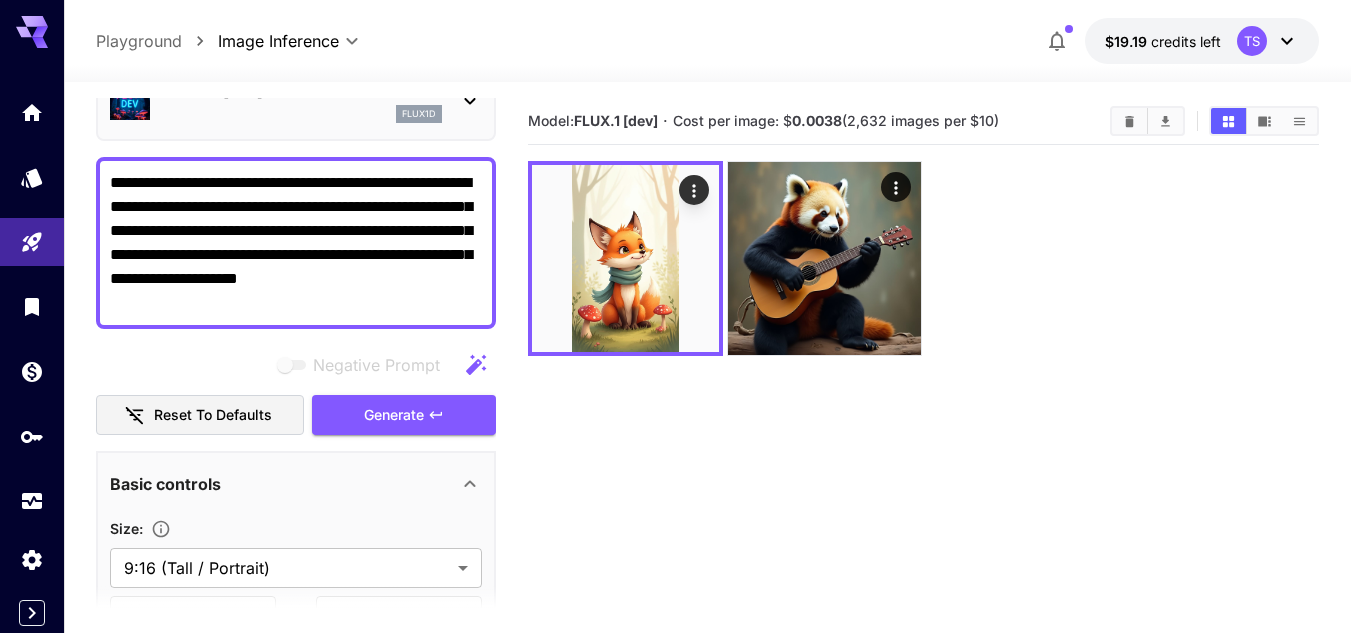 drag, startPoint x: 332, startPoint y: 306, endPoint x: 100, endPoint y: 160, distance: 274.11676 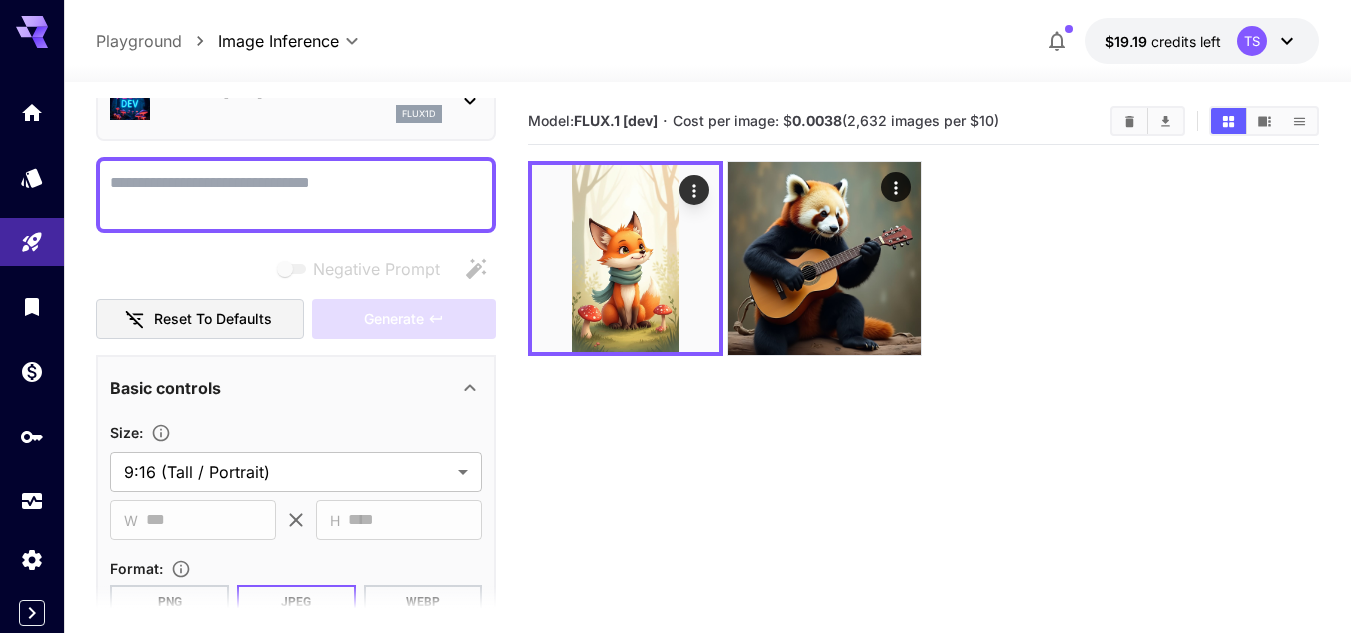 paste on "**********" 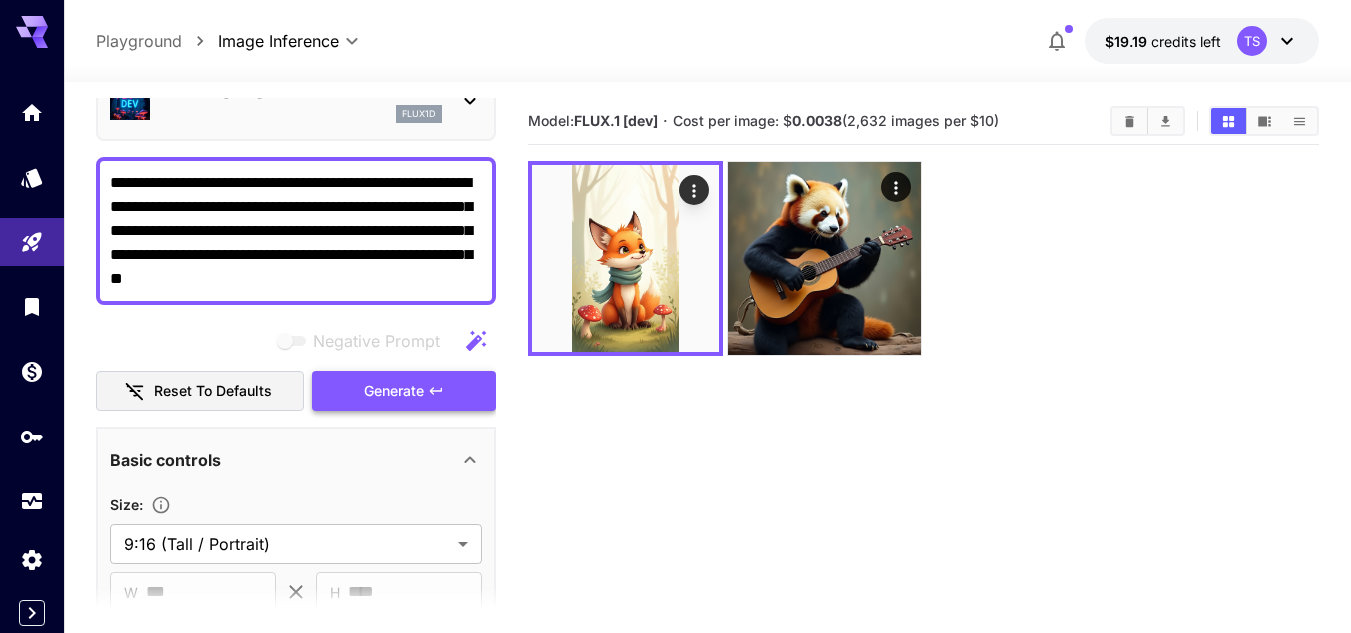 type on "**********" 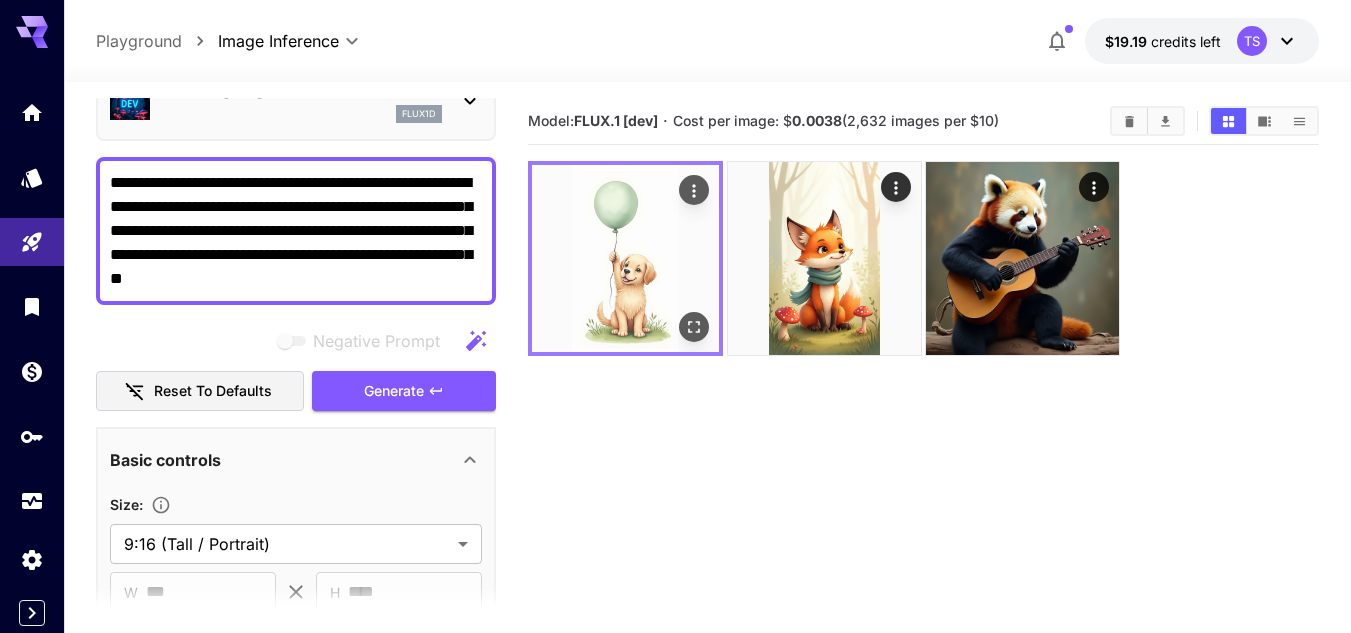 click at bounding box center (625, 258) 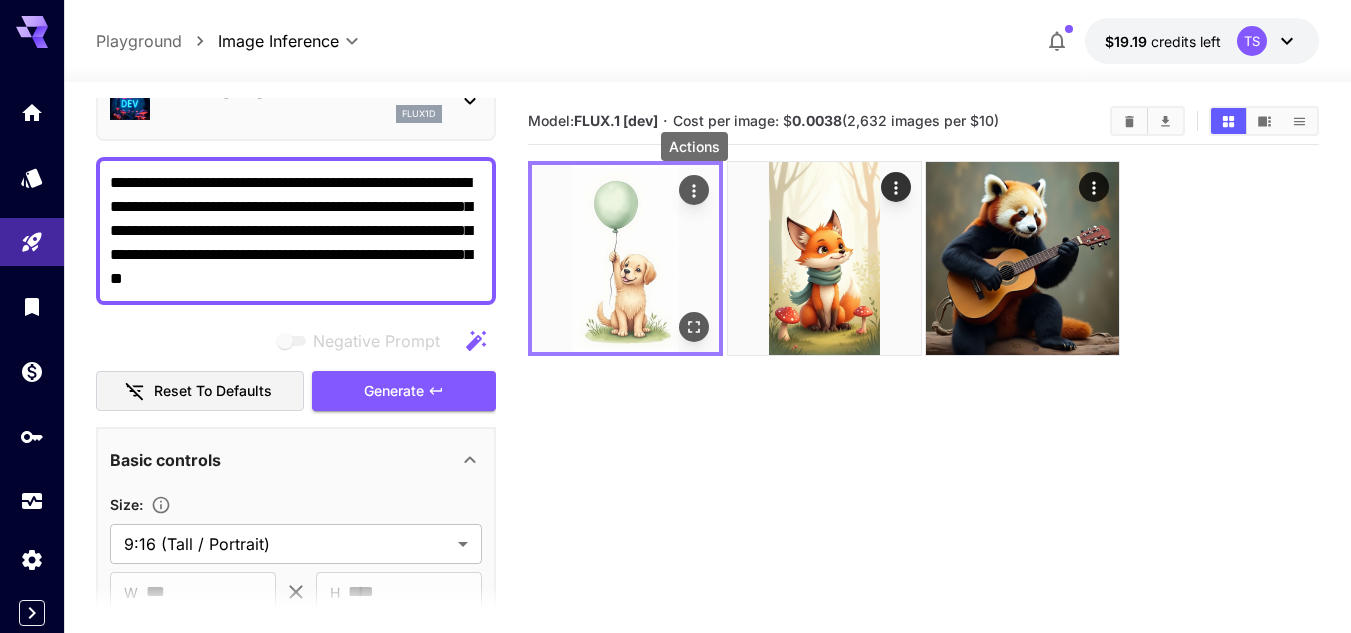 click 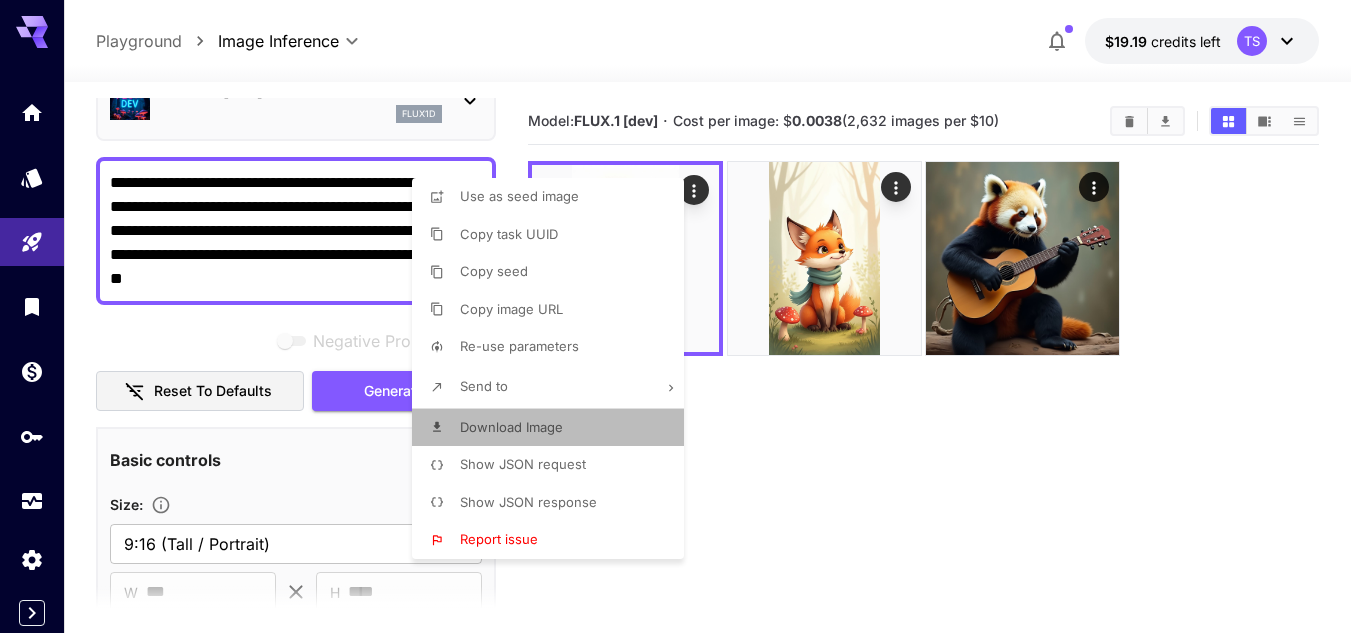 click on "Download Image" at bounding box center [511, 427] 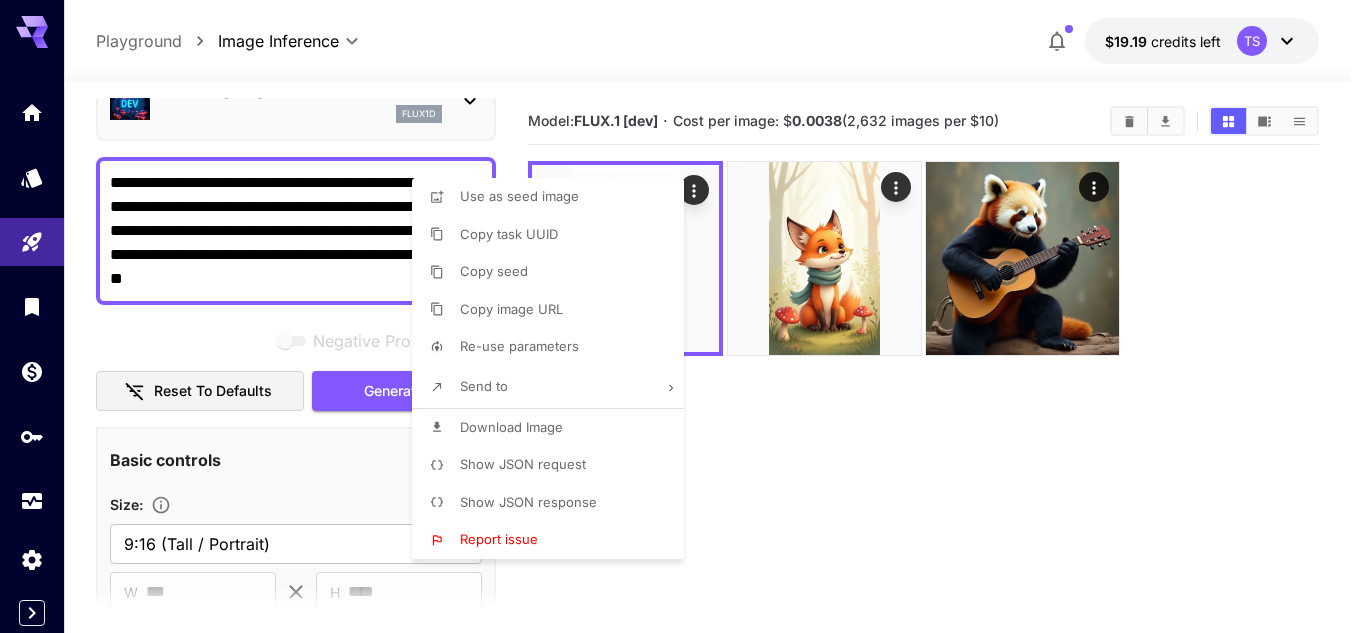 click at bounding box center [683, 316] 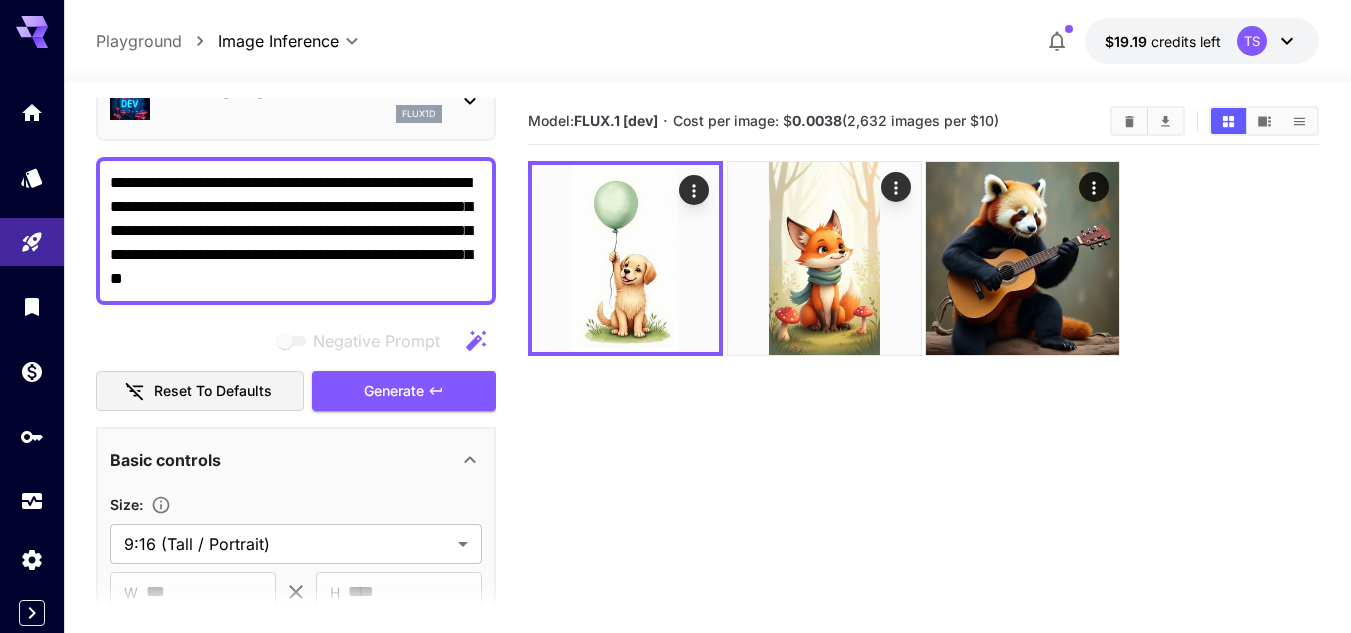 drag, startPoint x: 428, startPoint y: 267, endPoint x: 91, endPoint y: 172, distance: 350.13425 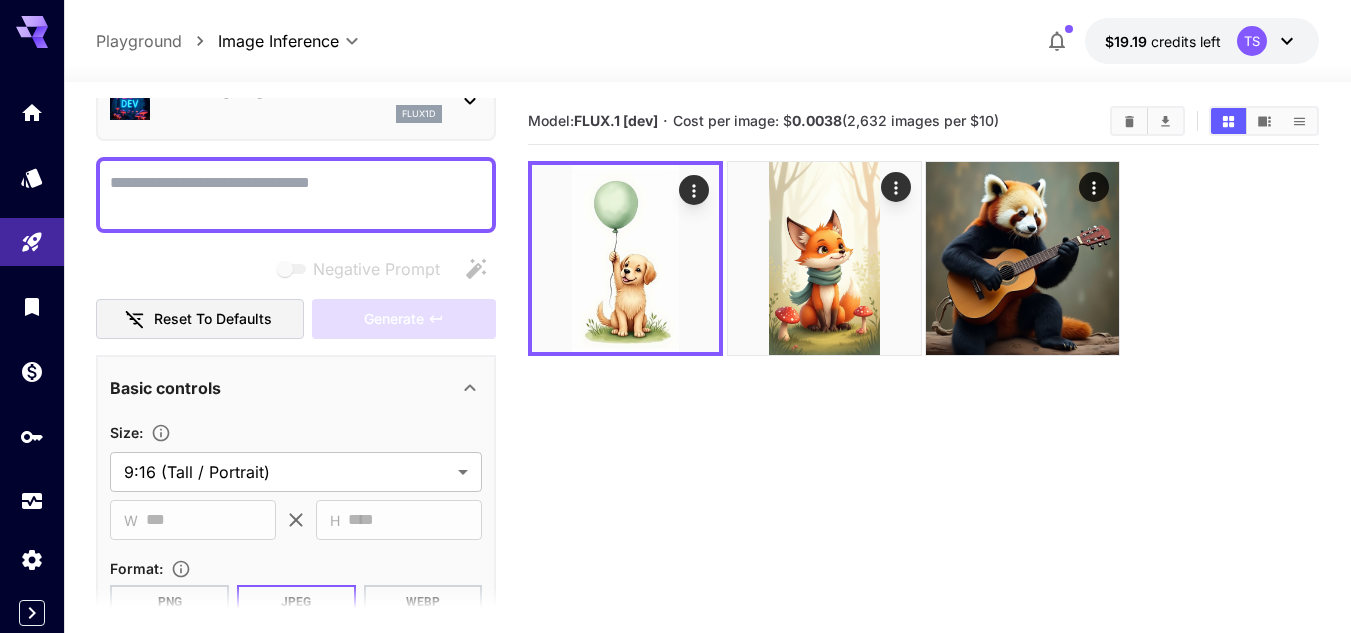 paste on "**********" 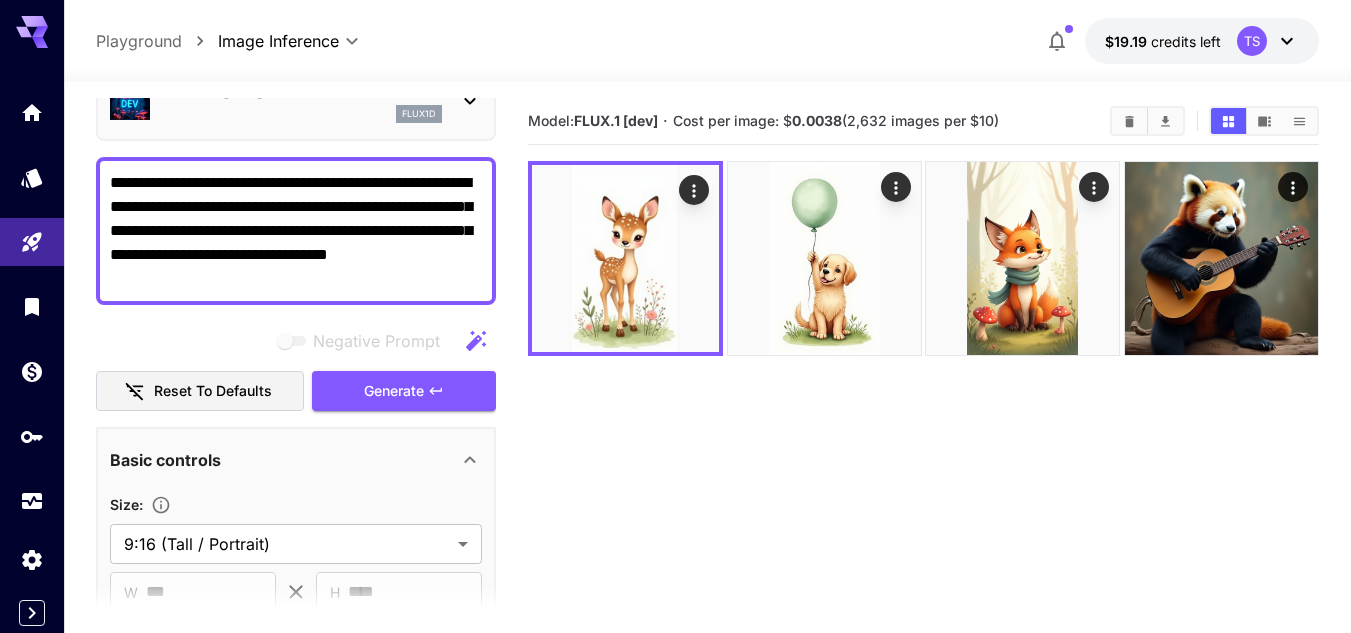 type on "**********" 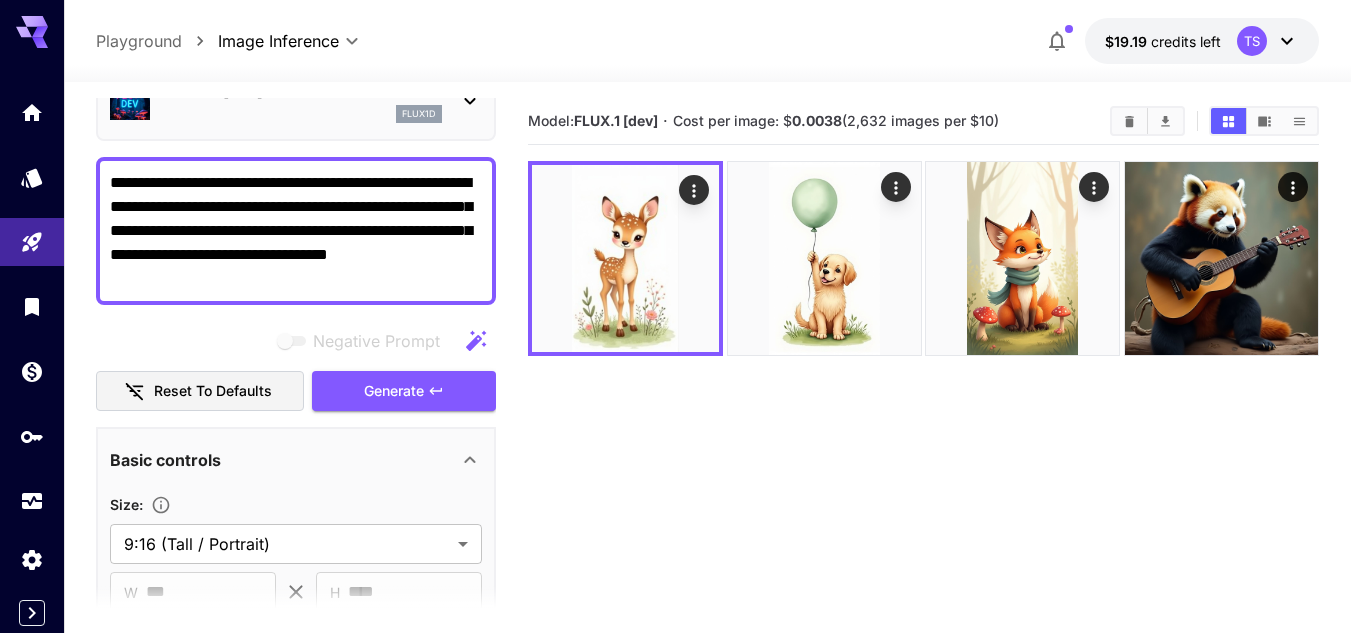 drag, startPoint x: 248, startPoint y: 268, endPoint x: 103, endPoint y: 173, distance: 173.34937 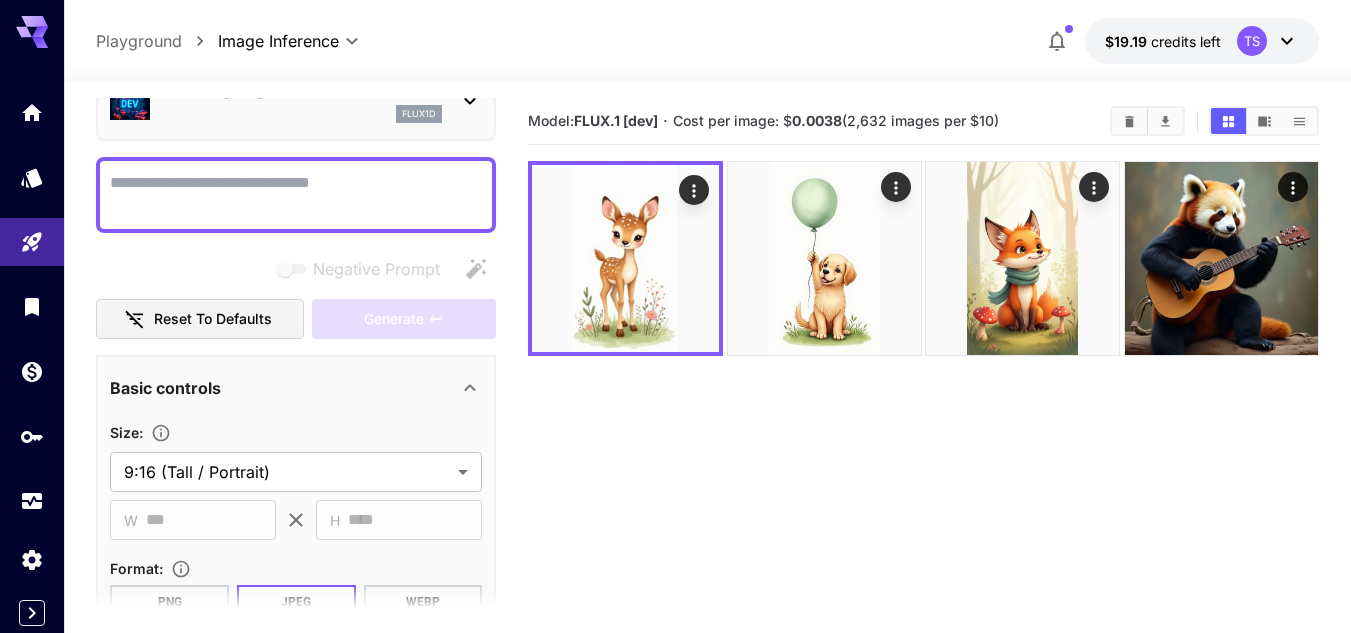 paste on "**********" 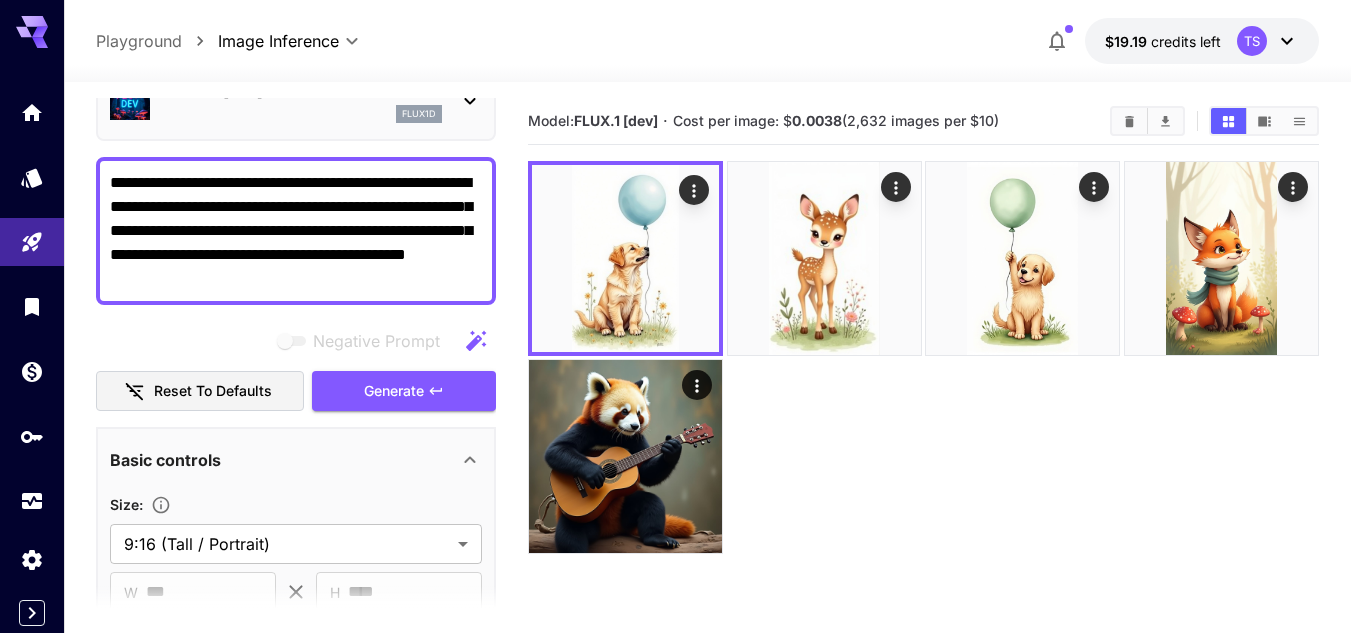 click on "**********" at bounding box center [296, 231] 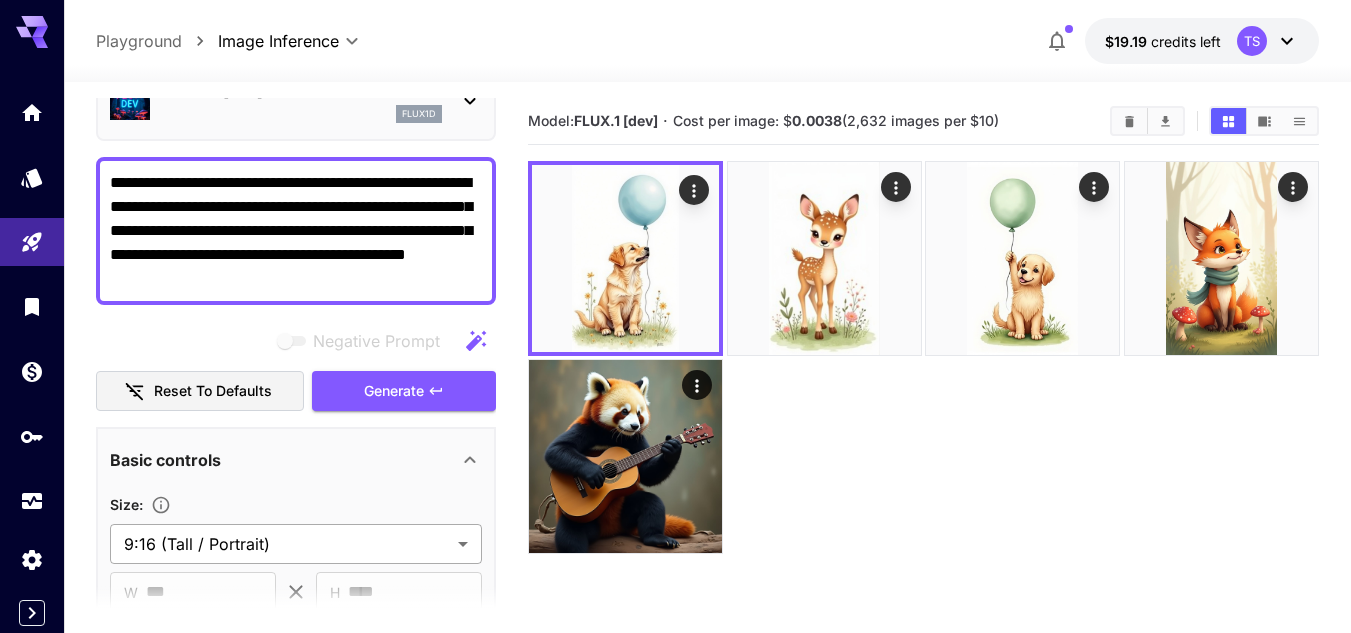 type on "**********" 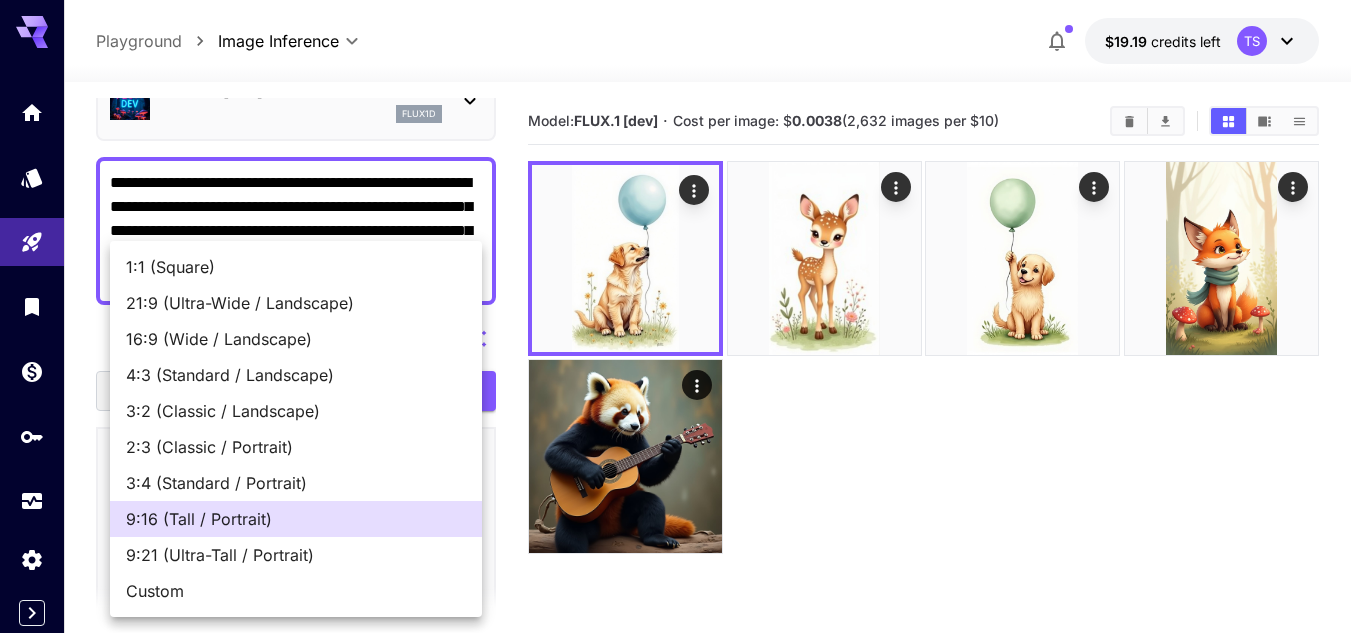 click on "**********" at bounding box center (683, 395) 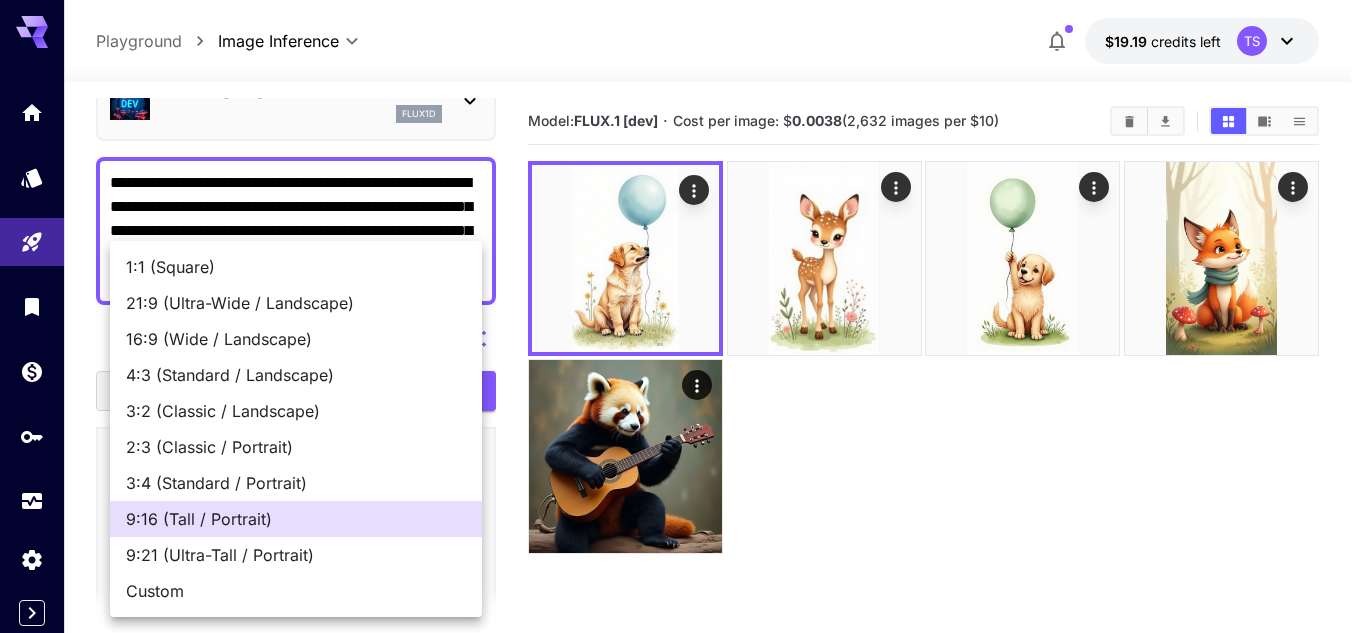 click on "Custom" at bounding box center [296, 591] 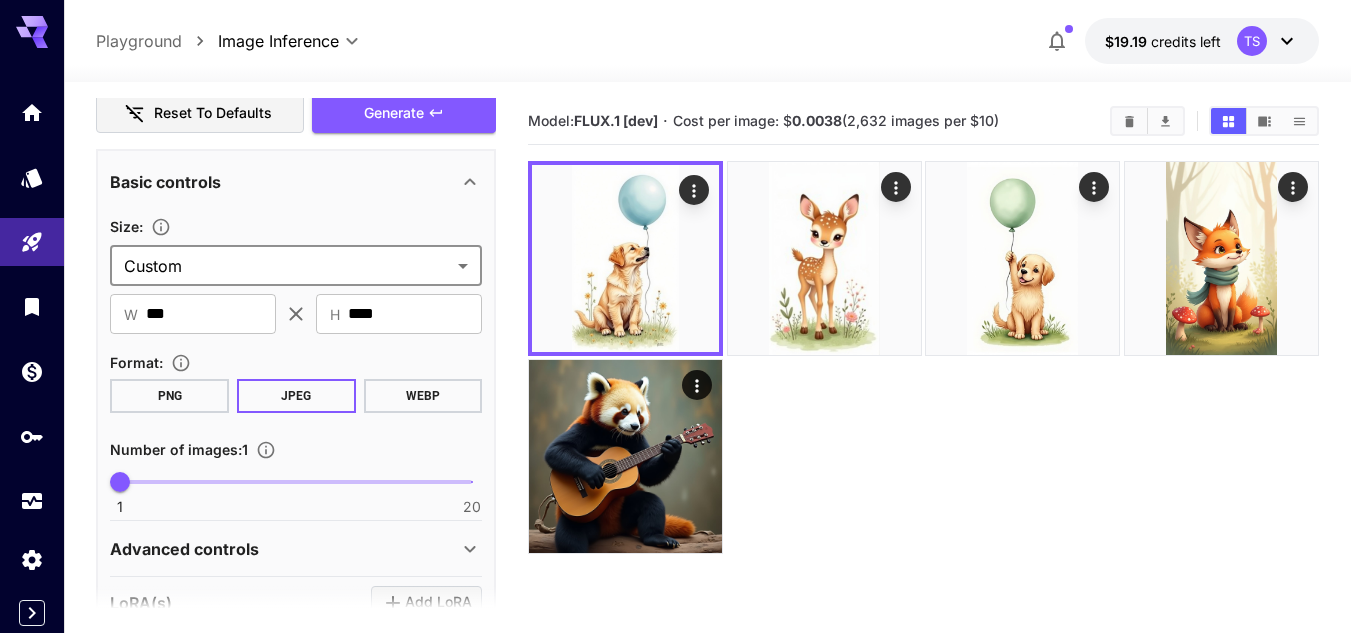scroll, scrollTop: 402, scrollLeft: 0, axis: vertical 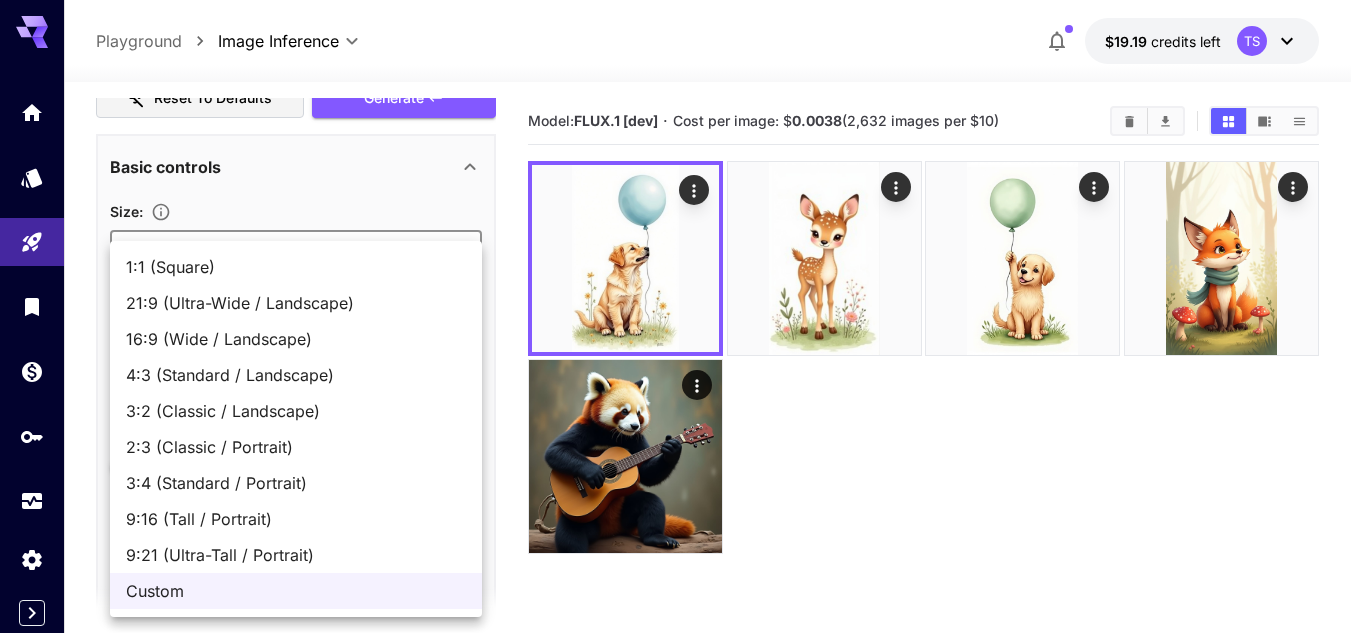 click on "**********" at bounding box center [683, 395] 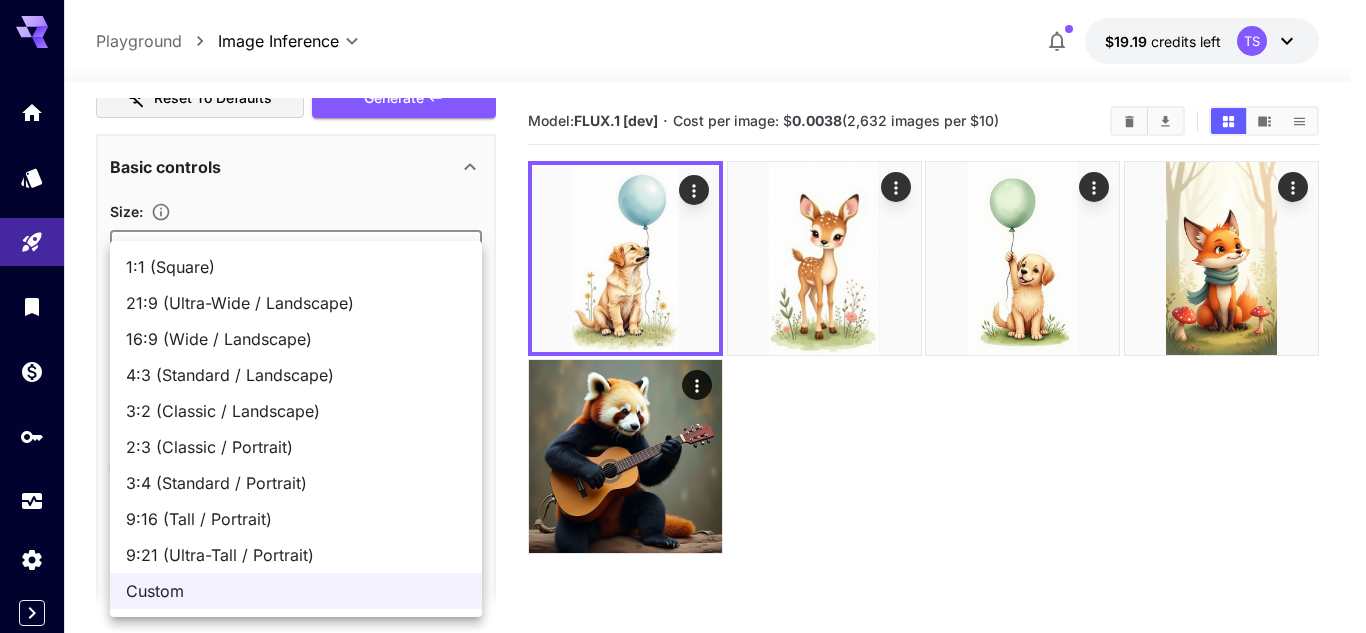 click on "16:9 (Wide / Landscape)" at bounding box center (296, 339) 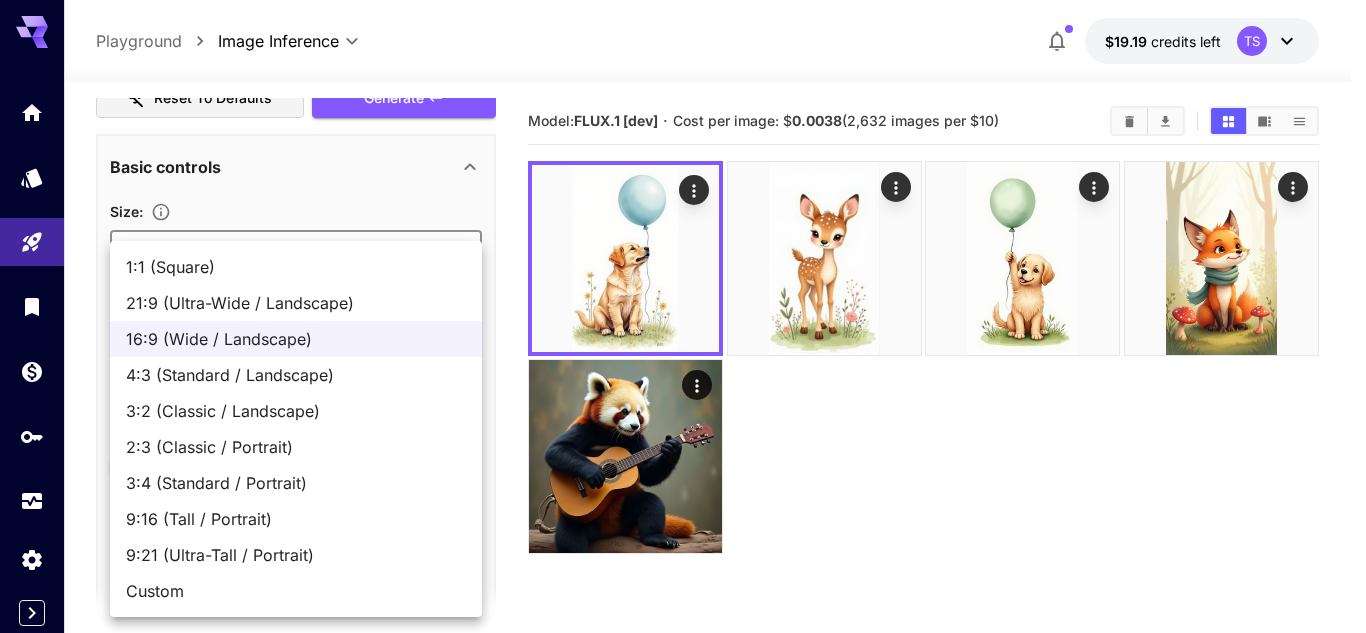 click on "**********" at bounding box center (683, 395) 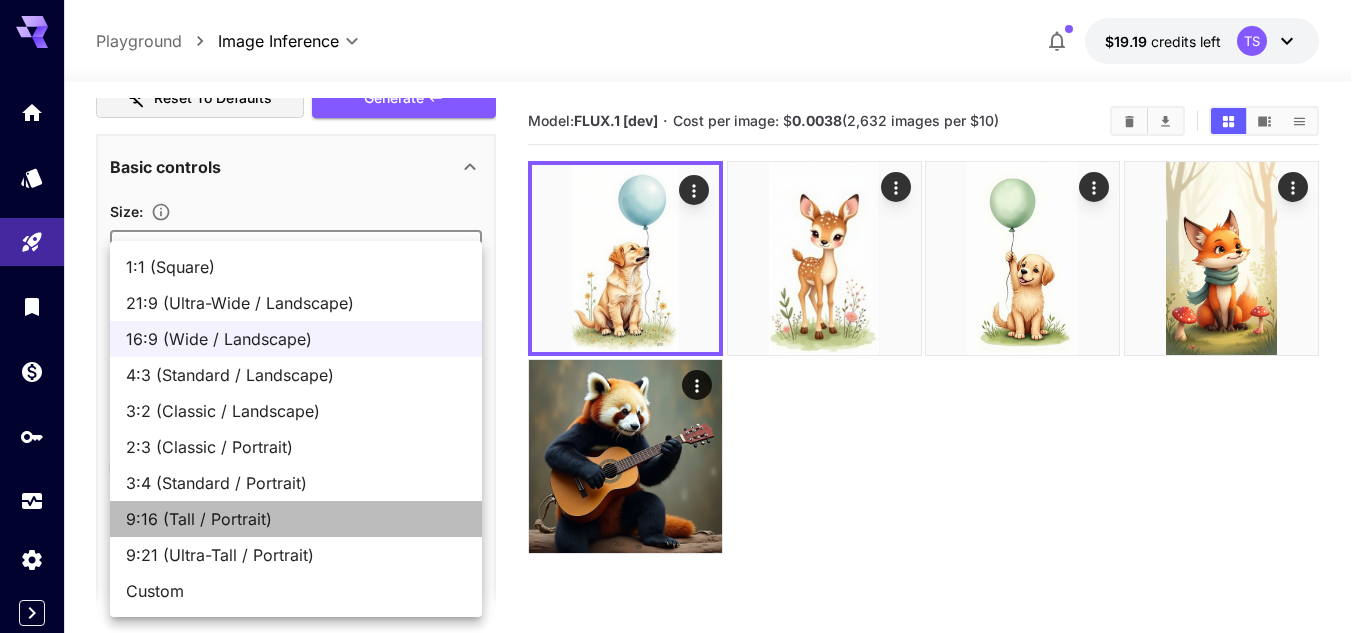 click on "9:16 (Tall / Portrait)" at bounding box center (296, 519) 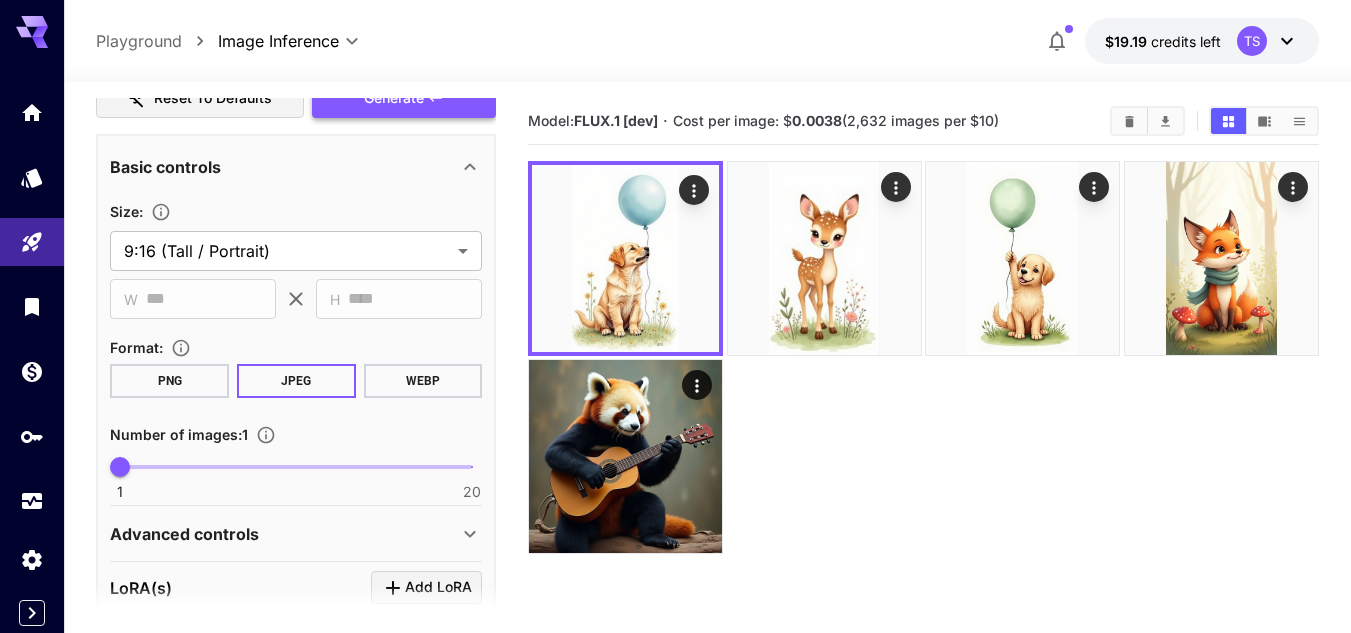 click on "Generate" at bounding box center [394, 98] 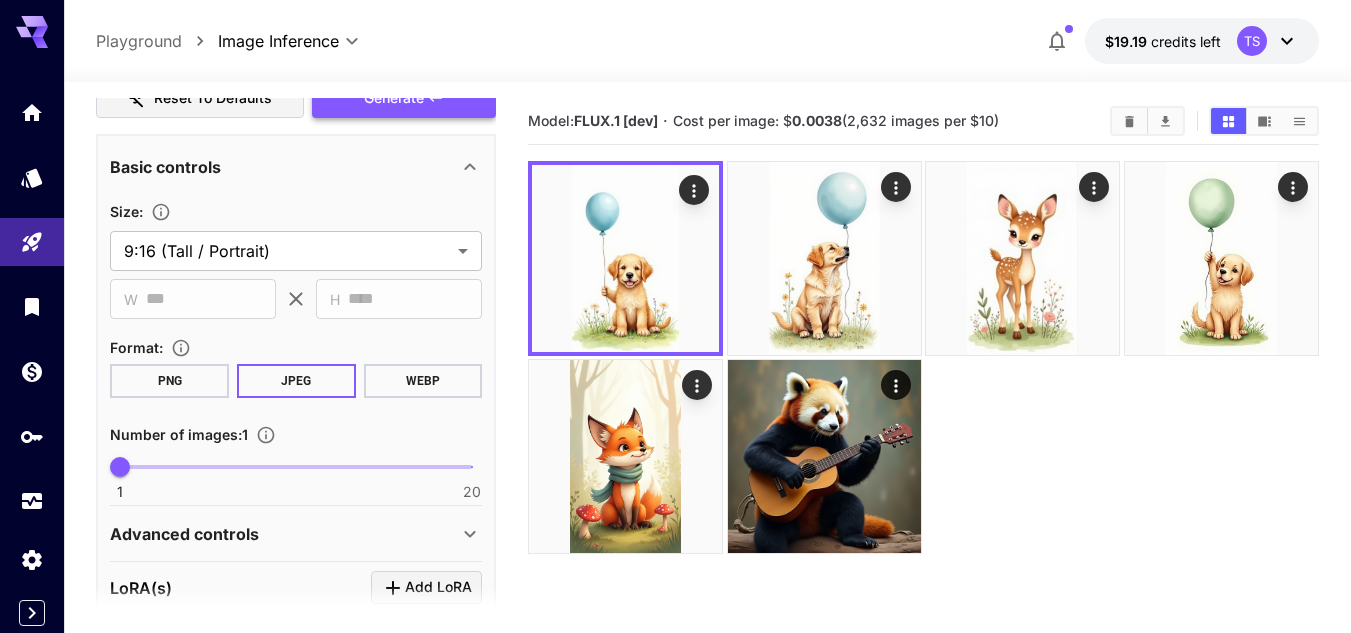 click on "Generate" at bounding box center (404, 98) 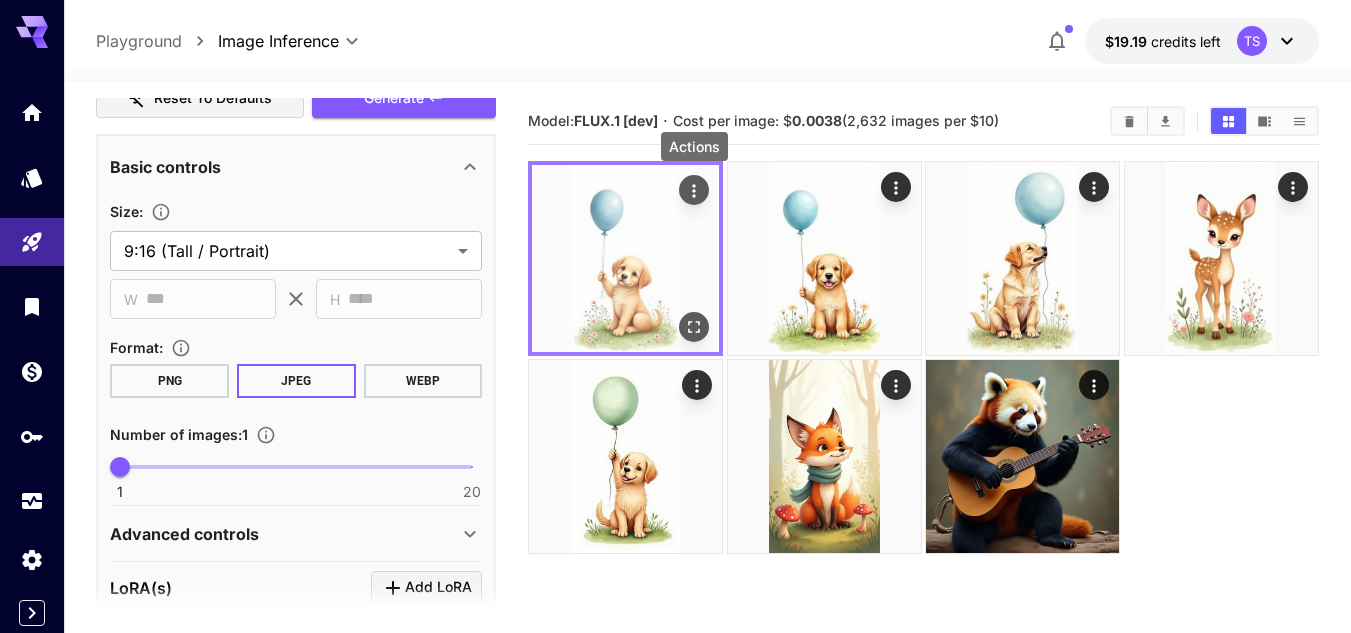 click 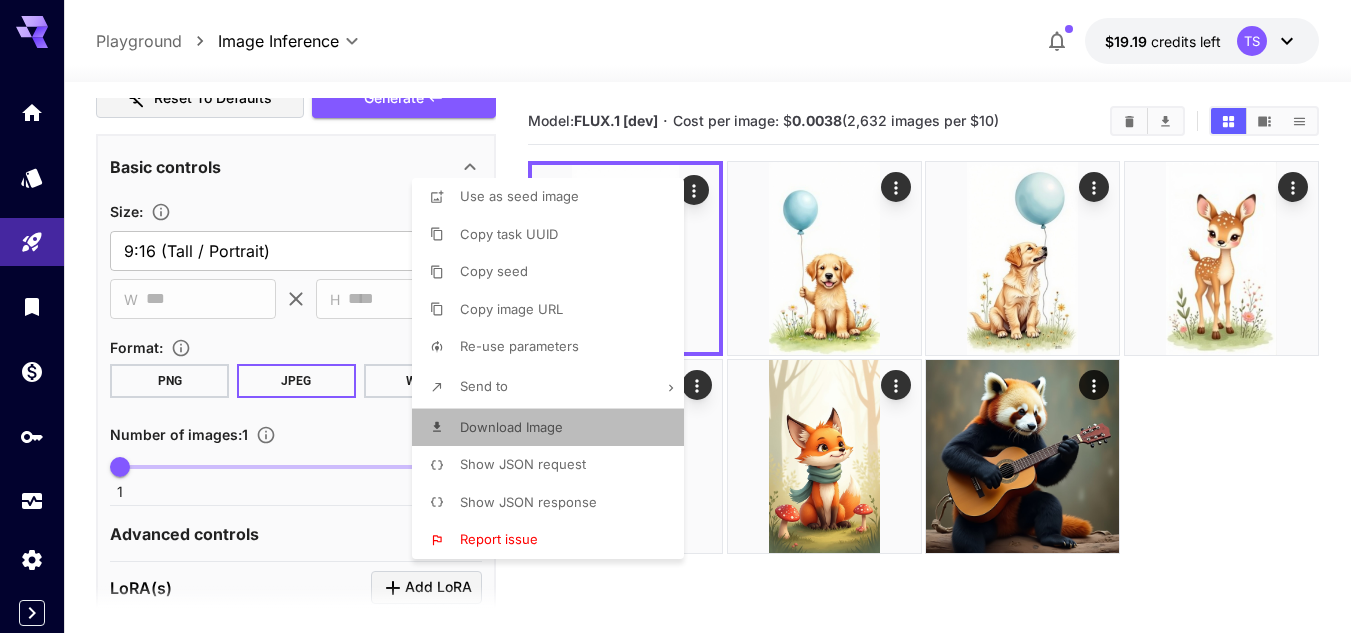 click on "Download Image" at bounding box center (511, 428) 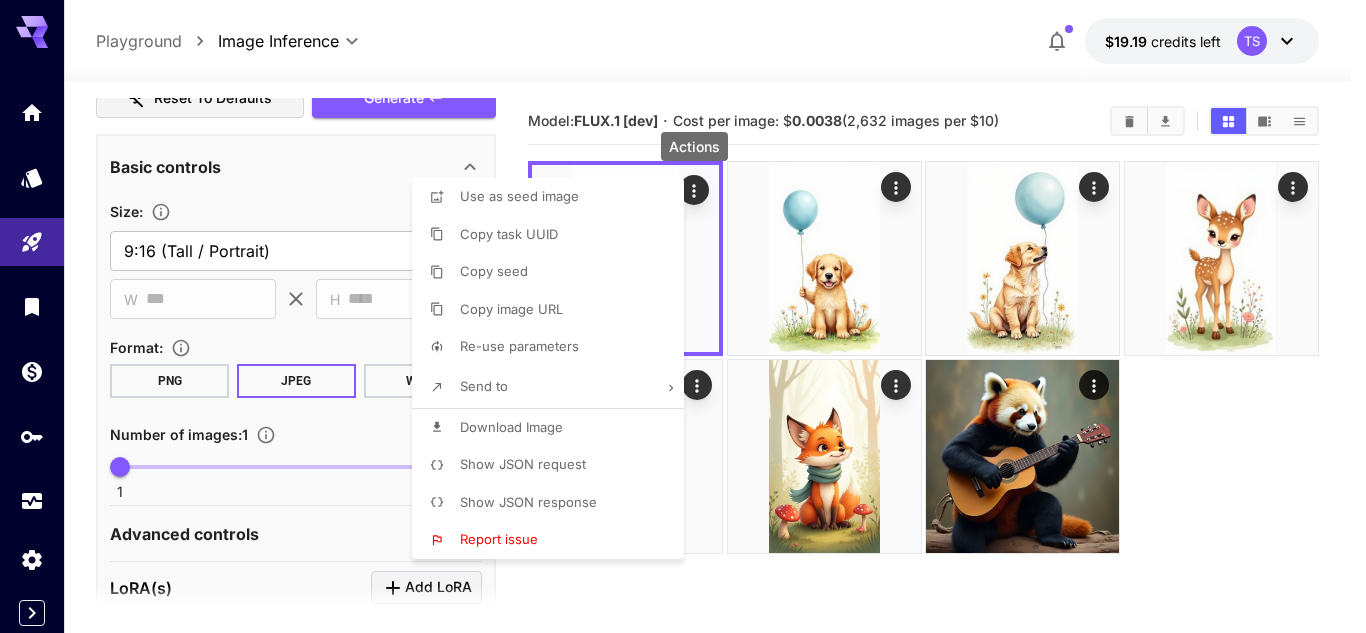 click at bounding box center (683, 316) 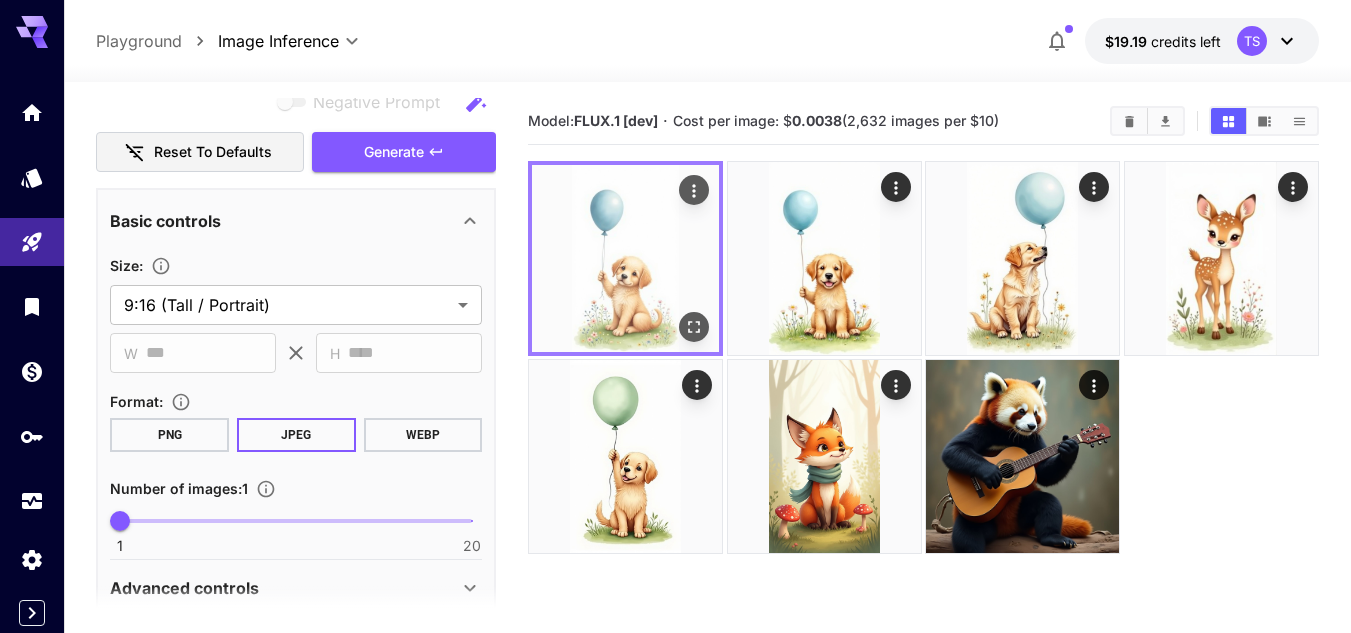 scroll, scrollTop: 347, scrollLeft: 0, axis: vertical 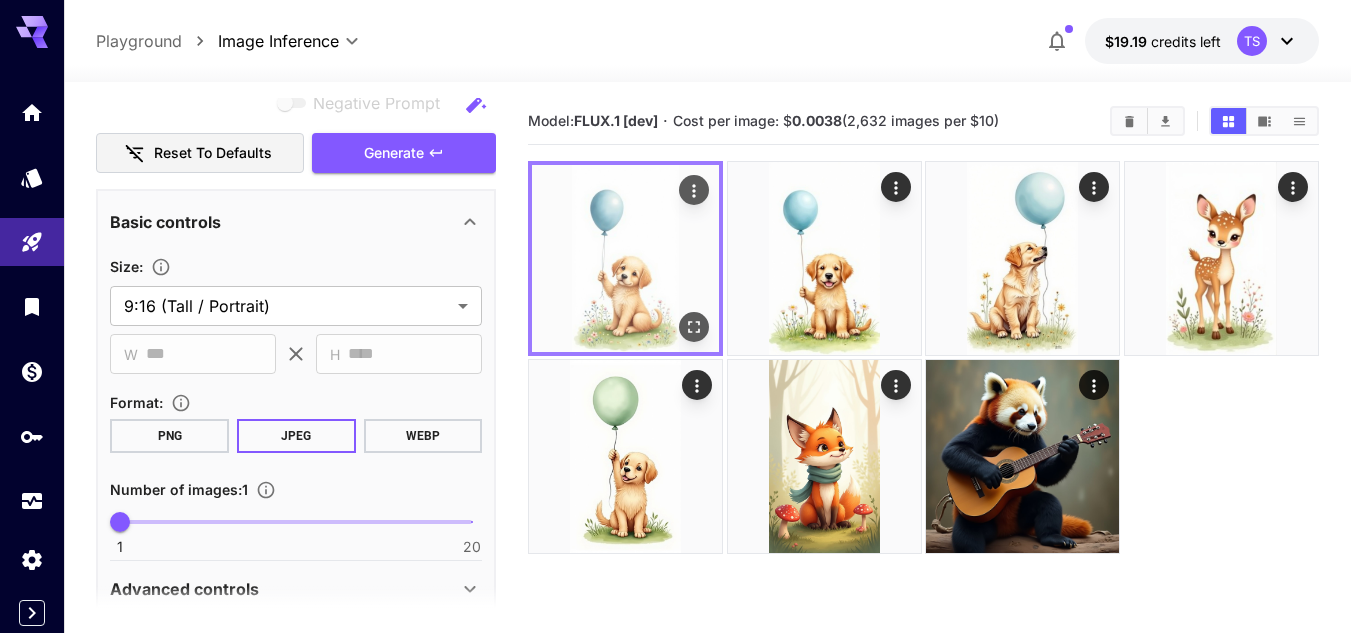 type on "*" 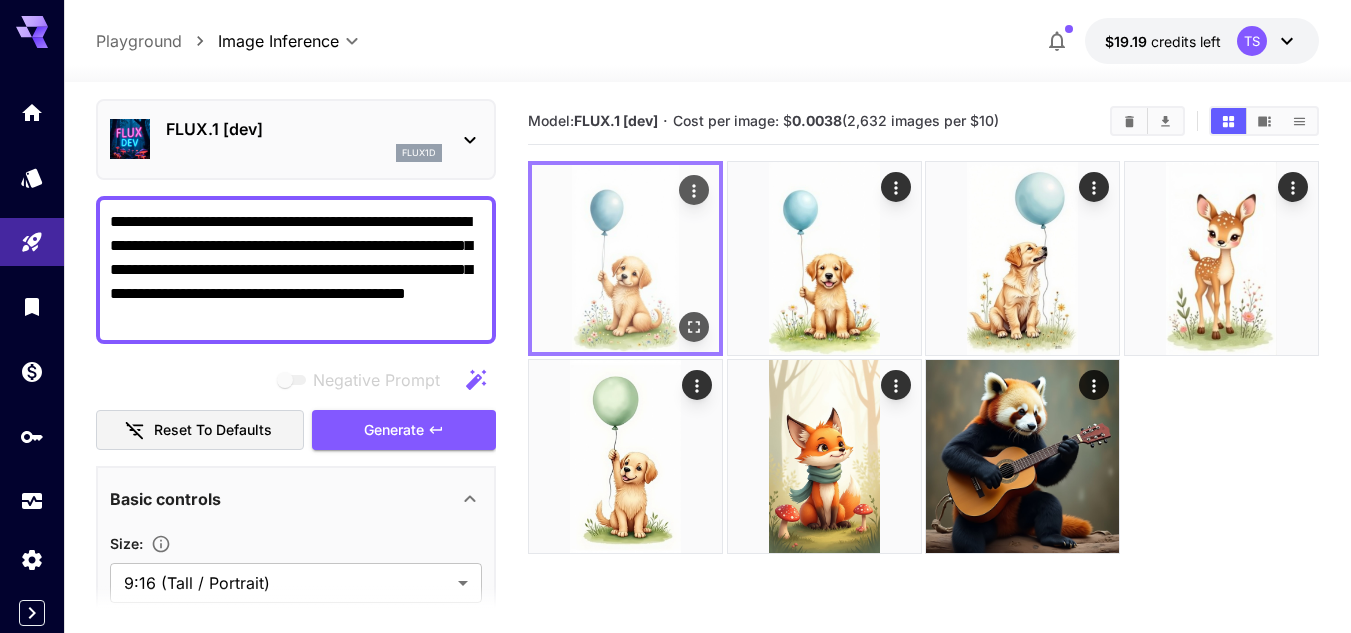 scroll, scrollTop: 0, scrollLeft: 0, axis: both 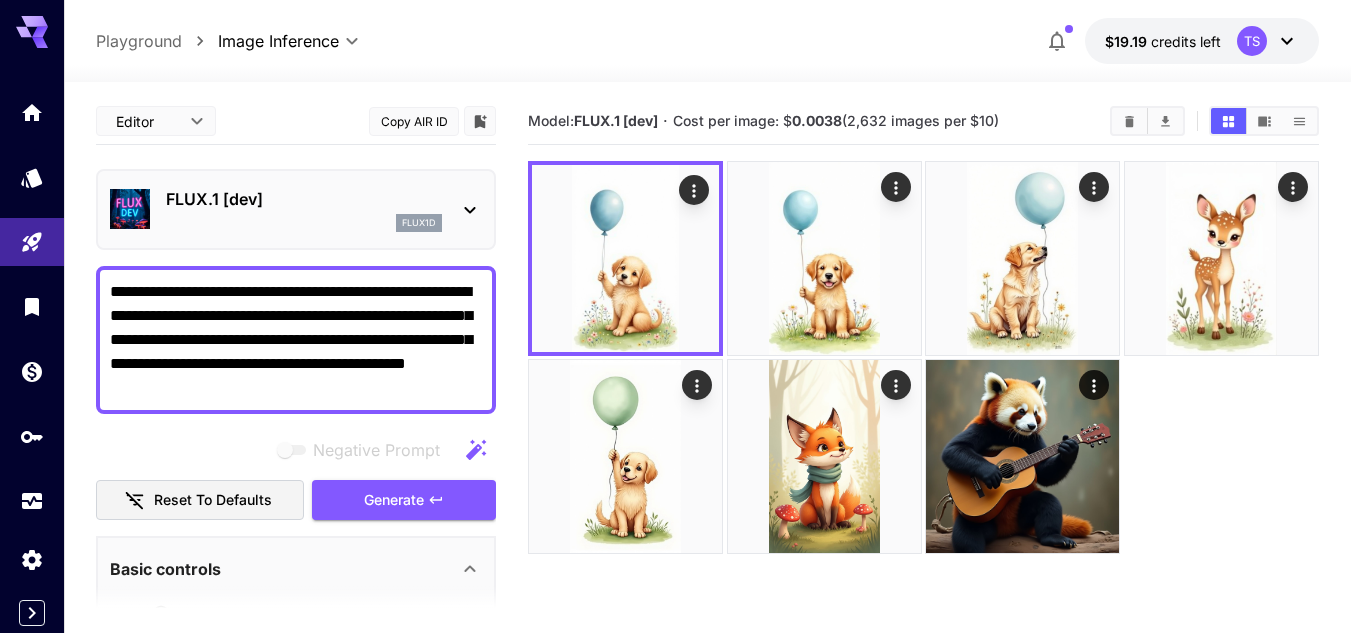 drag, startPoint x: 352, startPoint y: 399, endPoint x: 70, endPoint y: 285, distance: 304.171 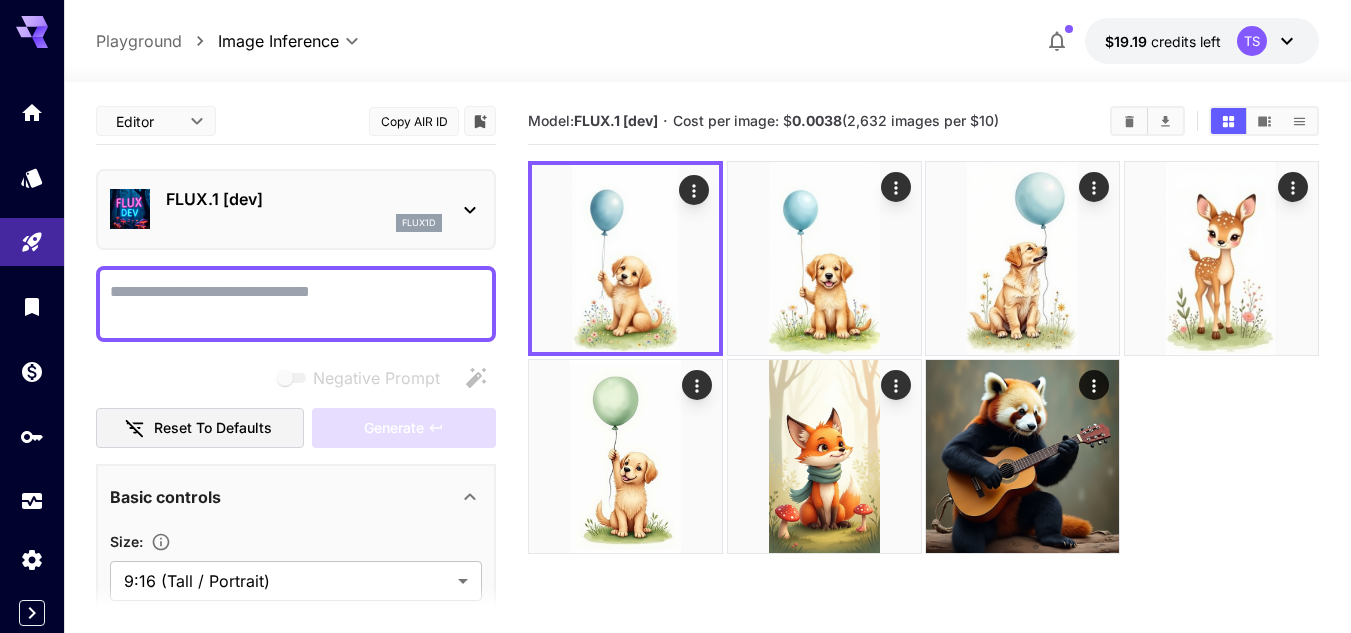 paste on "**********" 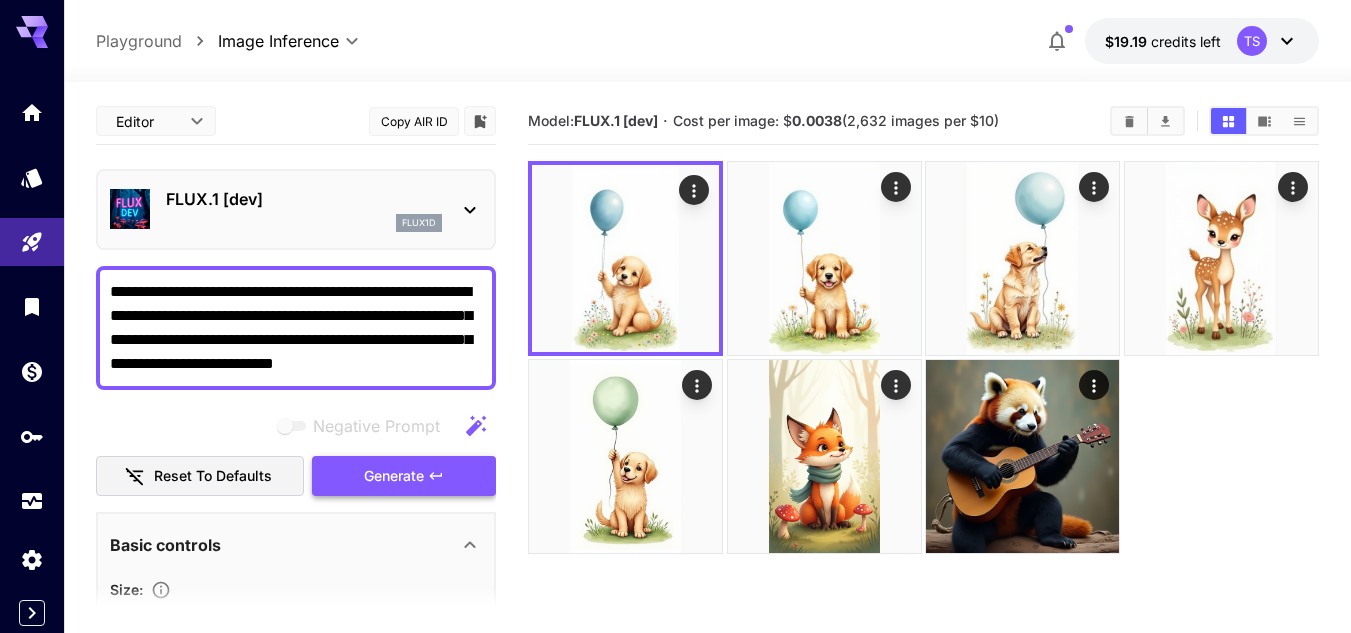 type on "**********" 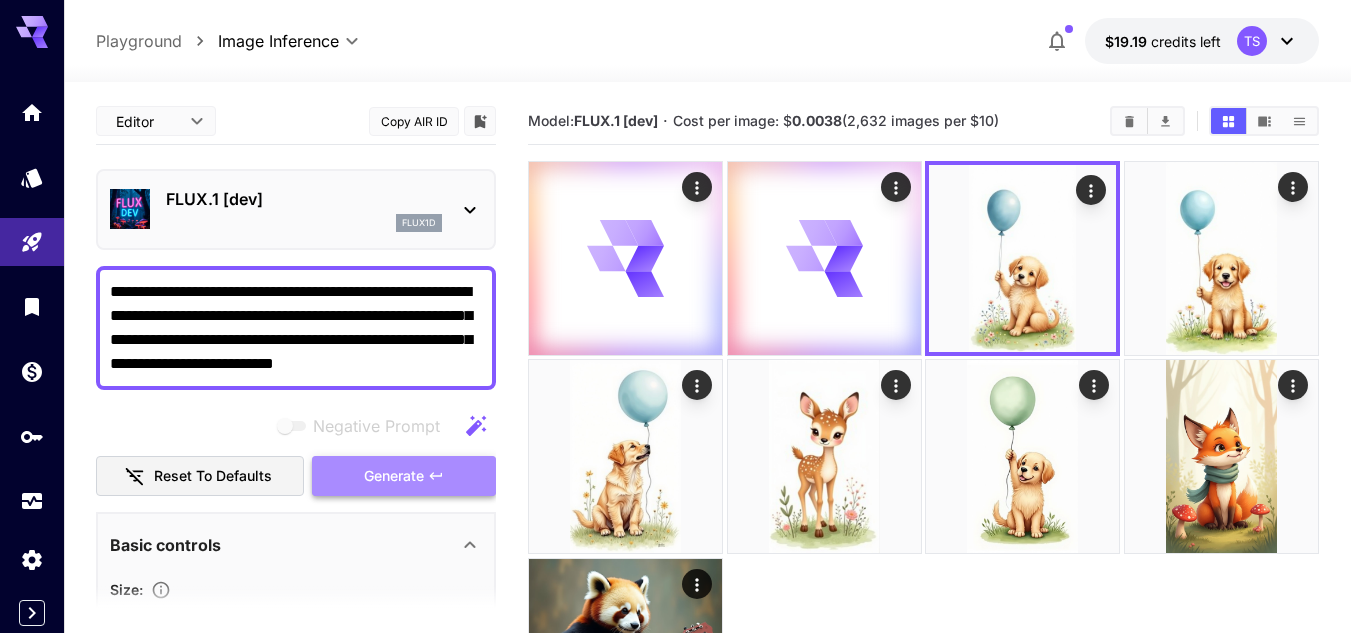 click on "Generate" at bounding box center (404, 476) 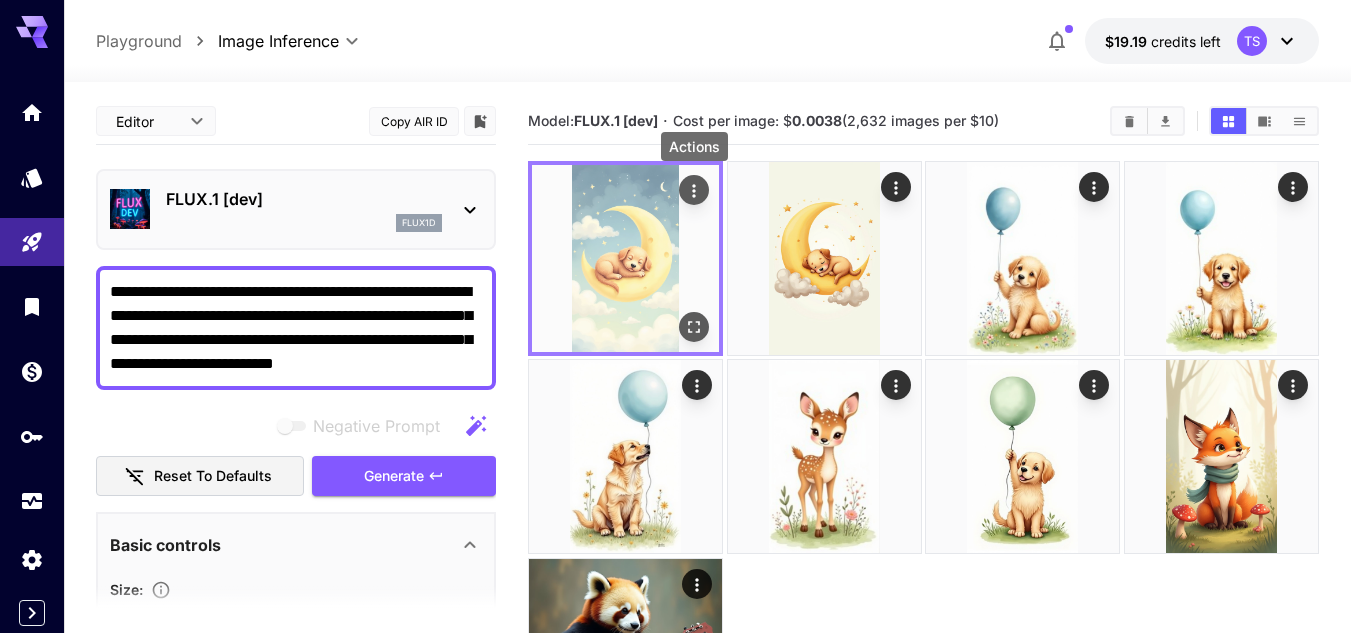 click at bounding box center (694, 190) 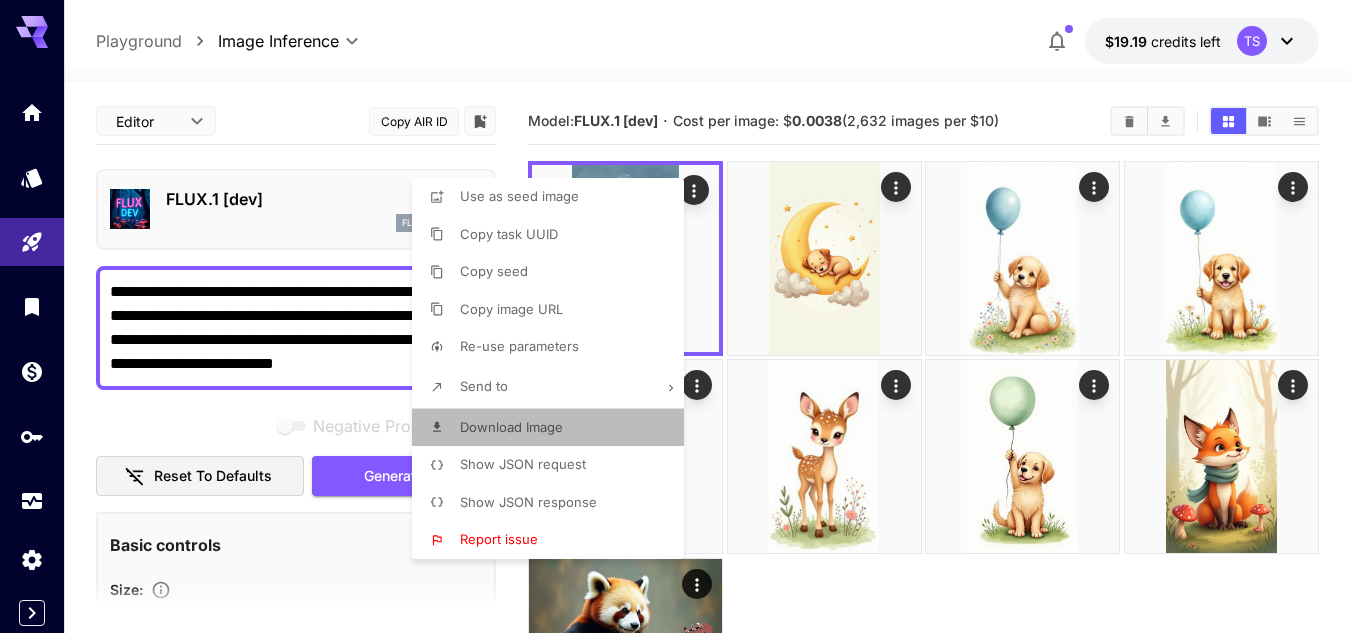 click on "Download Image" at bounding box center [511, 428] 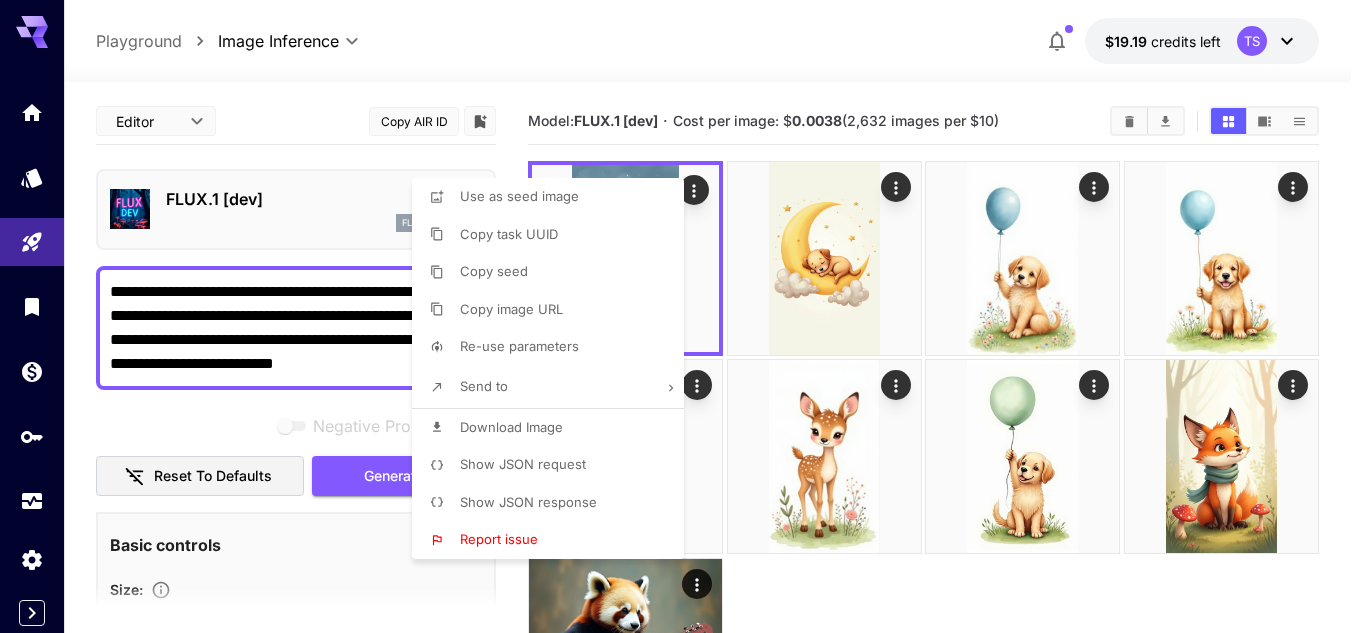 click at bounding box center (683, 316) 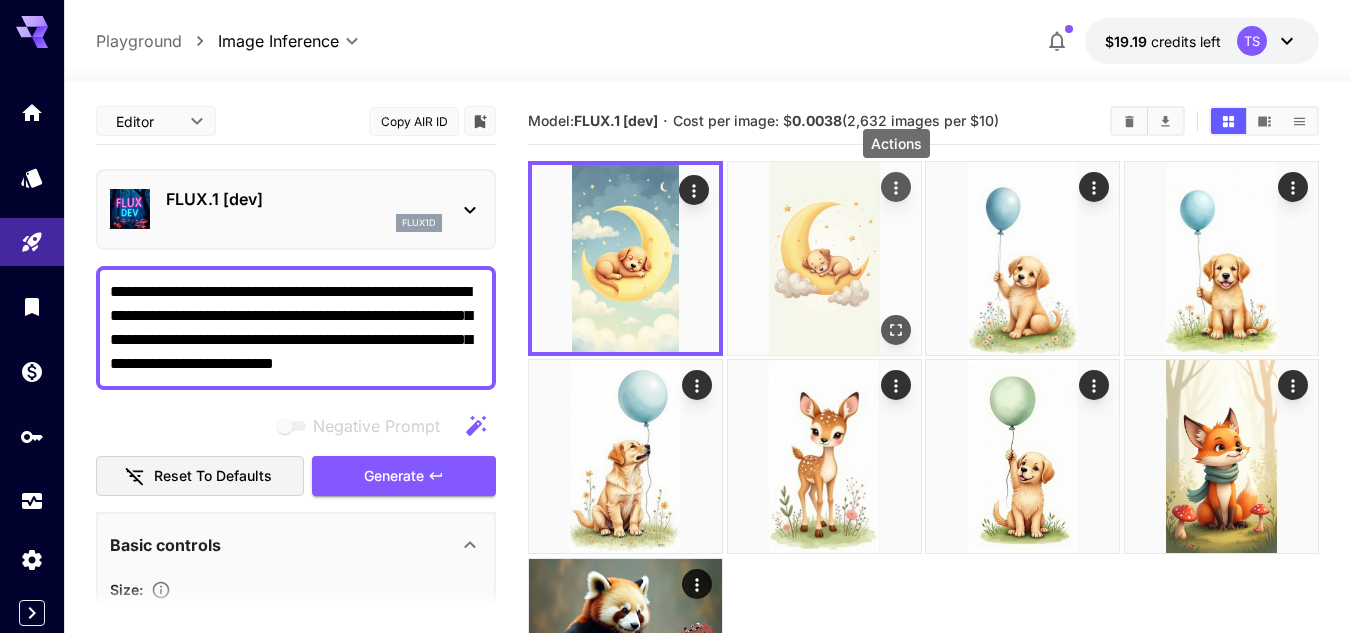 click 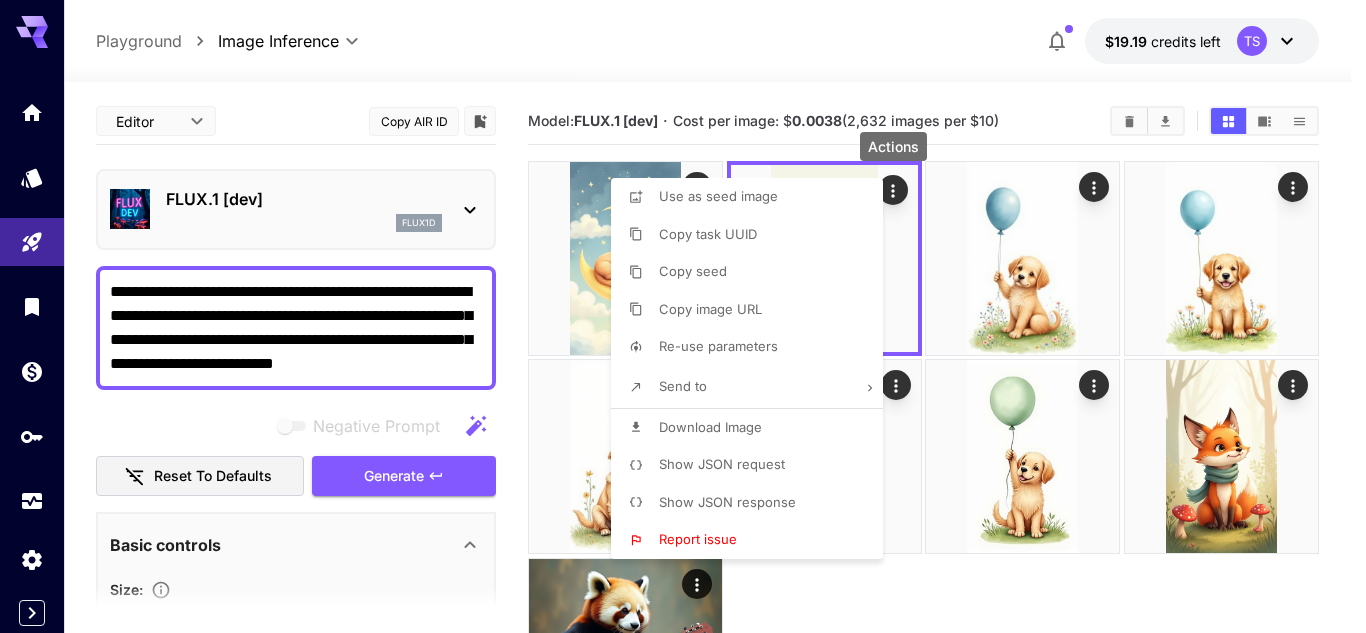 click on "Download Image" at bounding box center [753, 428] 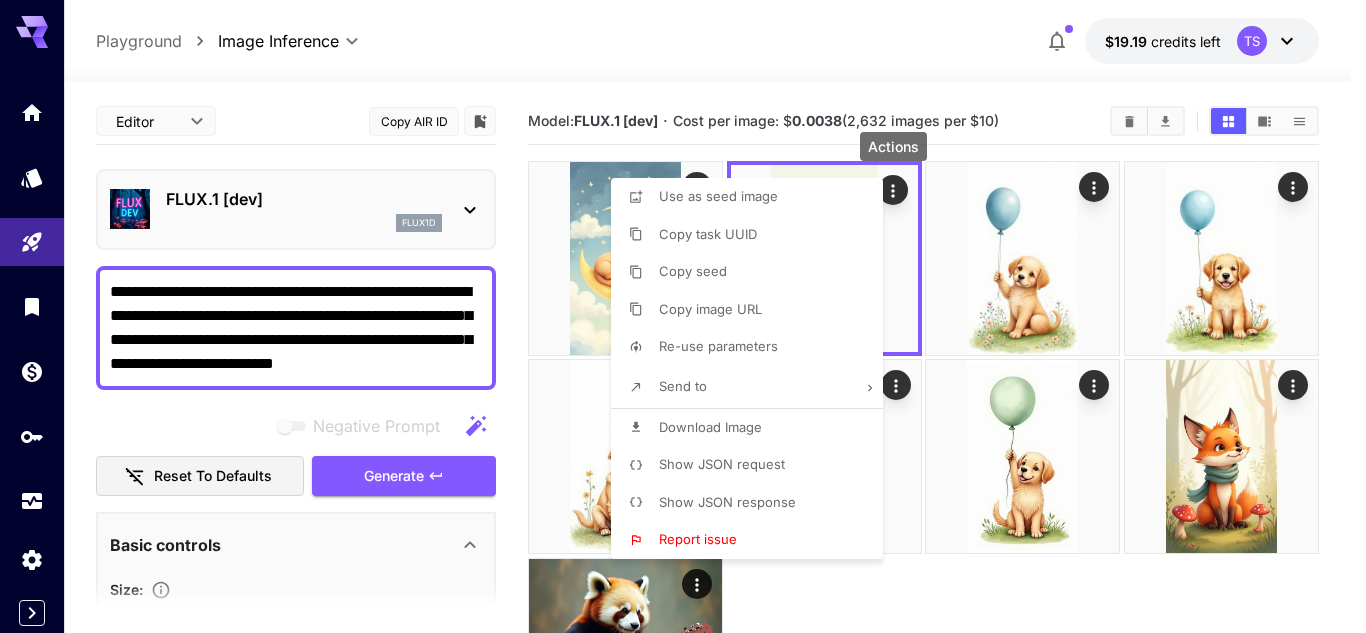 click at bounding box center (683, 316) 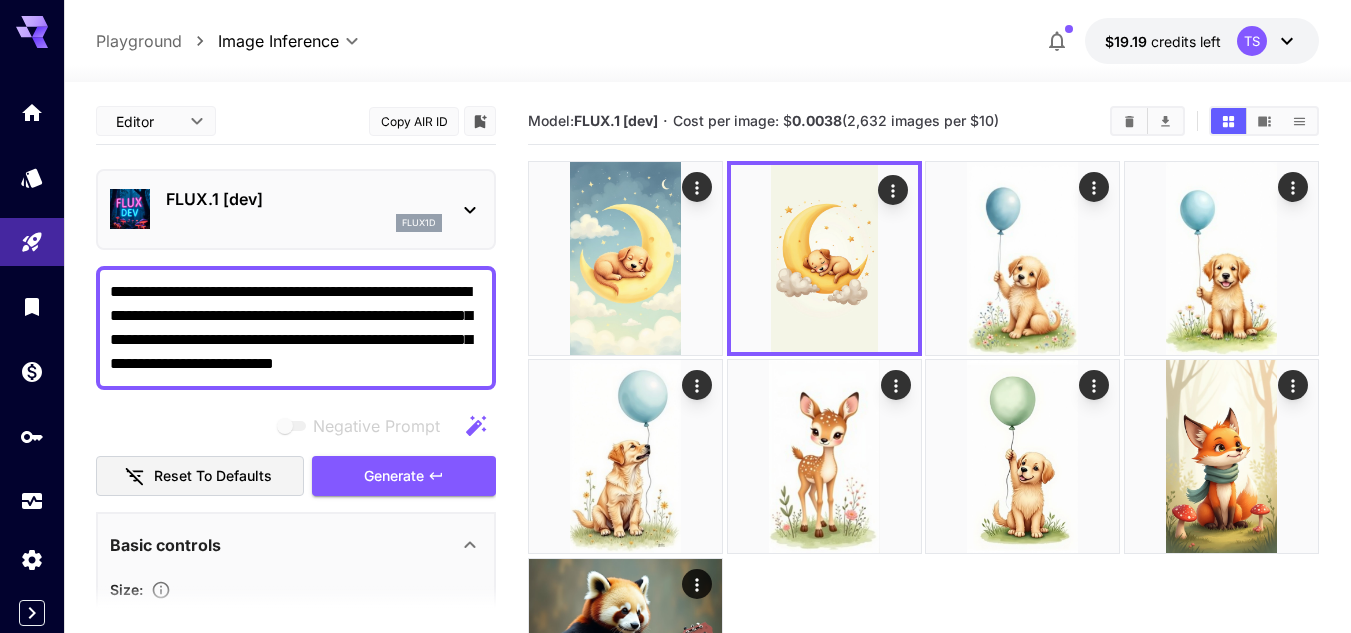 drag, startPoint x: 462, startPoint y: 359, endPoint x: 68, endPoint y: 295, distance: 399.16412 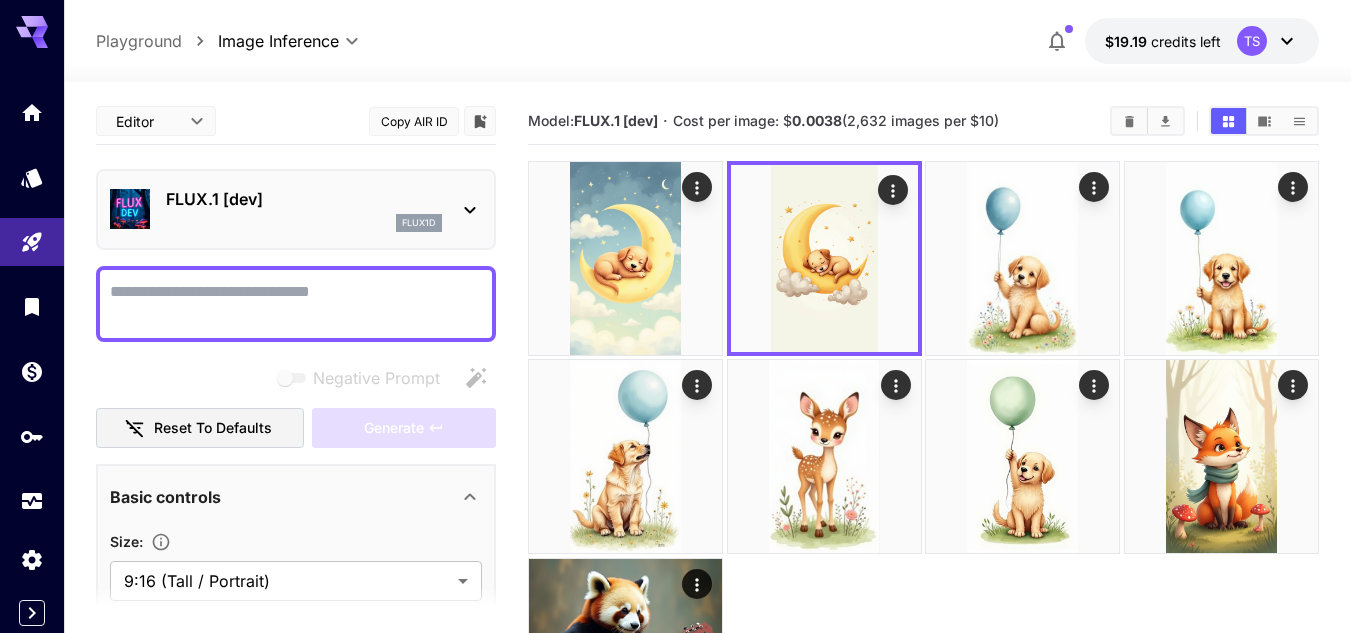 paste on "**********" 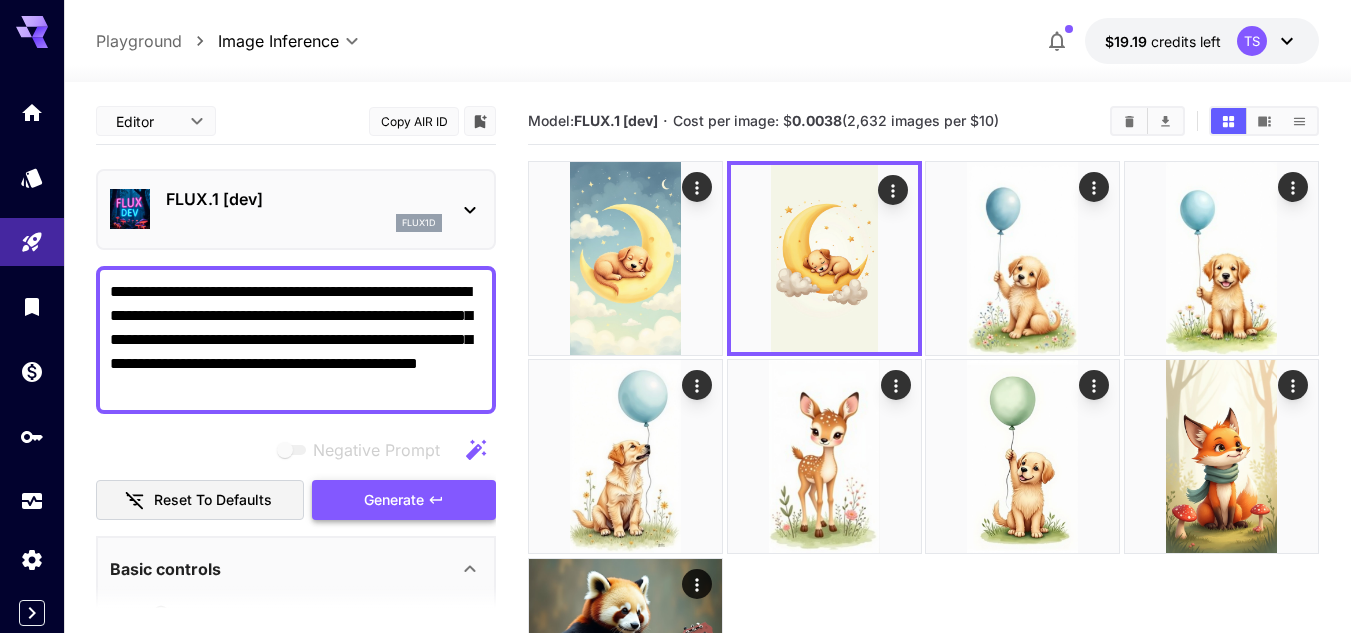 type on "**********" 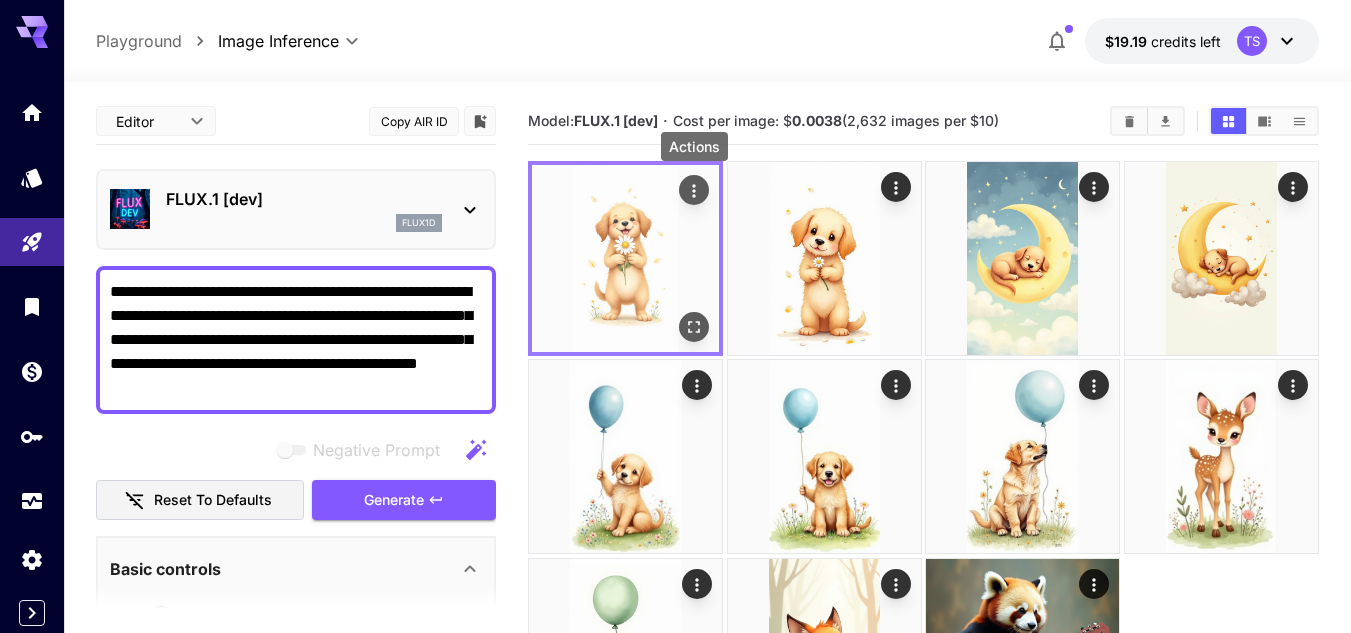 click 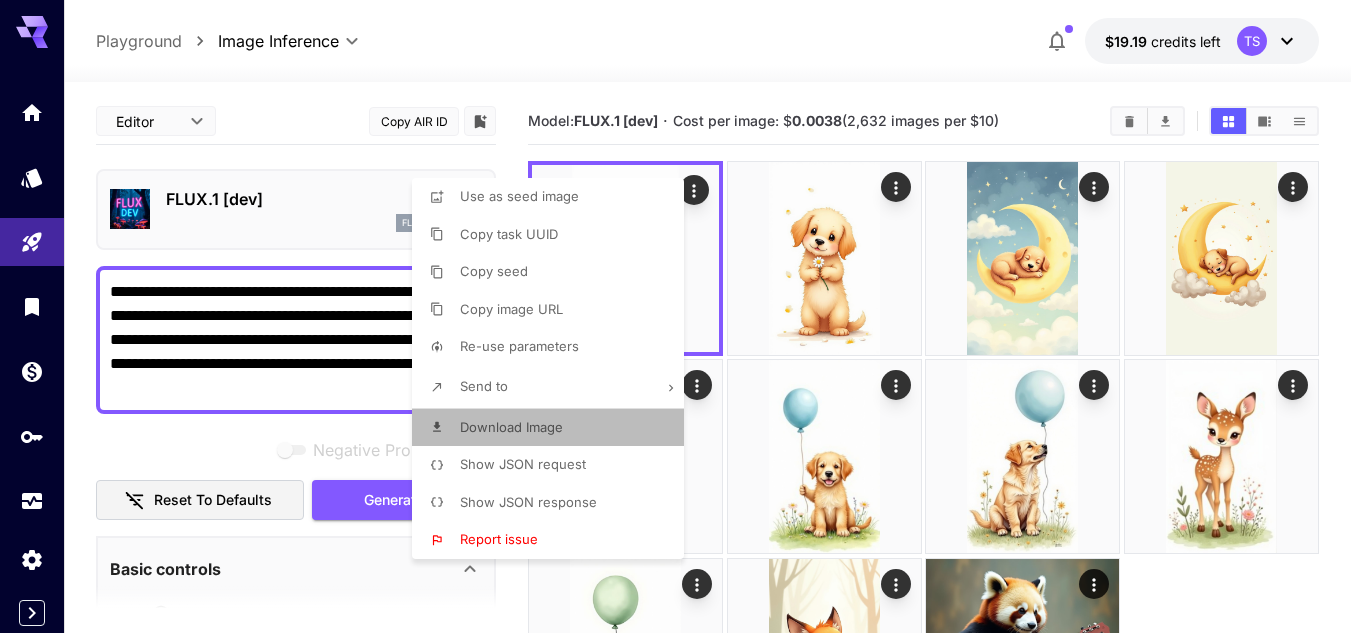 click on "Download Image" at bounding box center (511, 427) 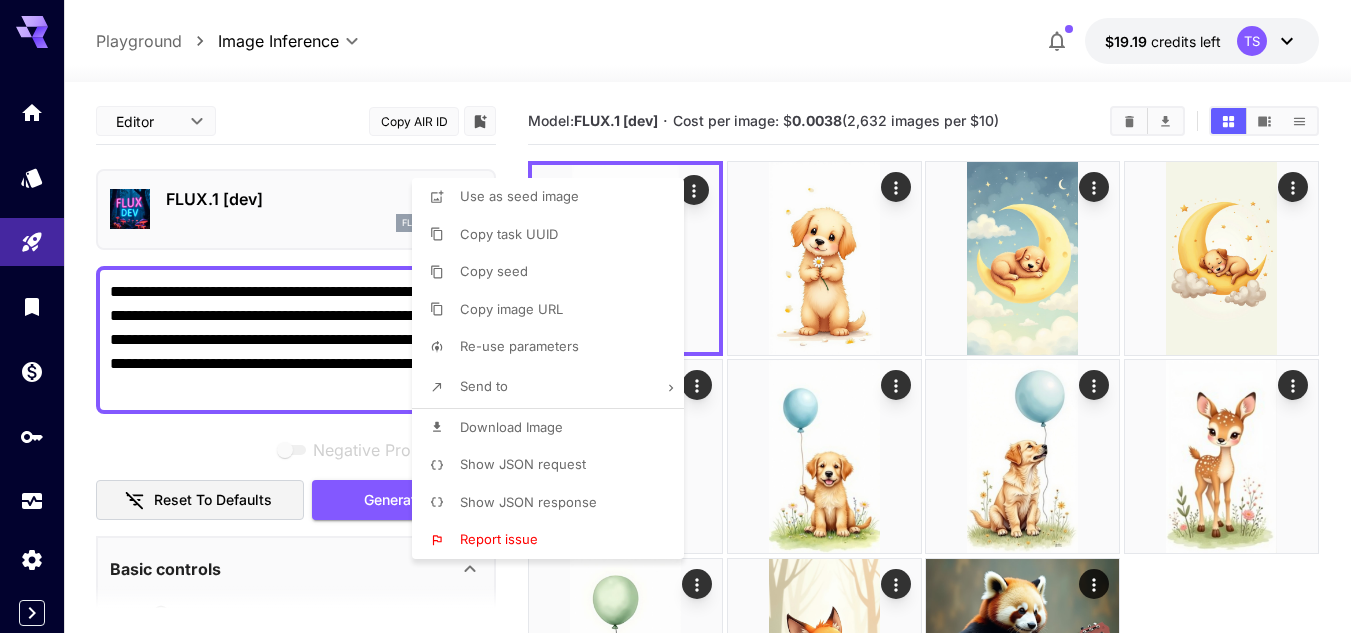 click at bounding box center [683, 316] 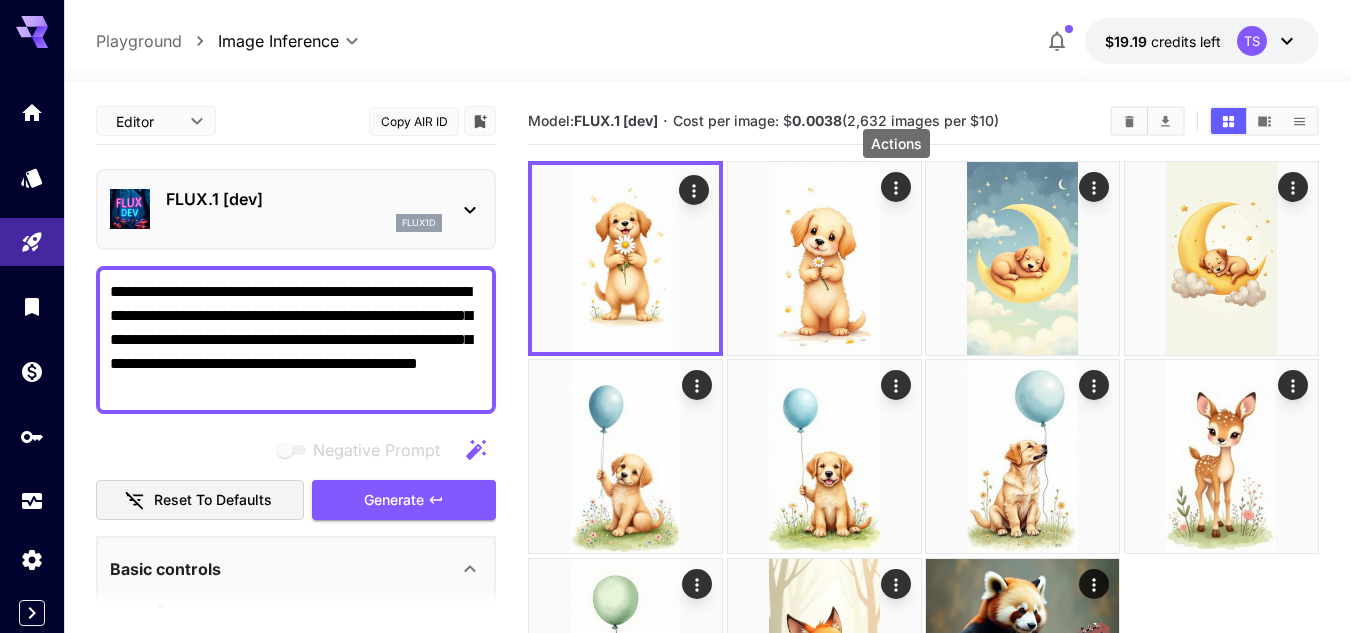 click 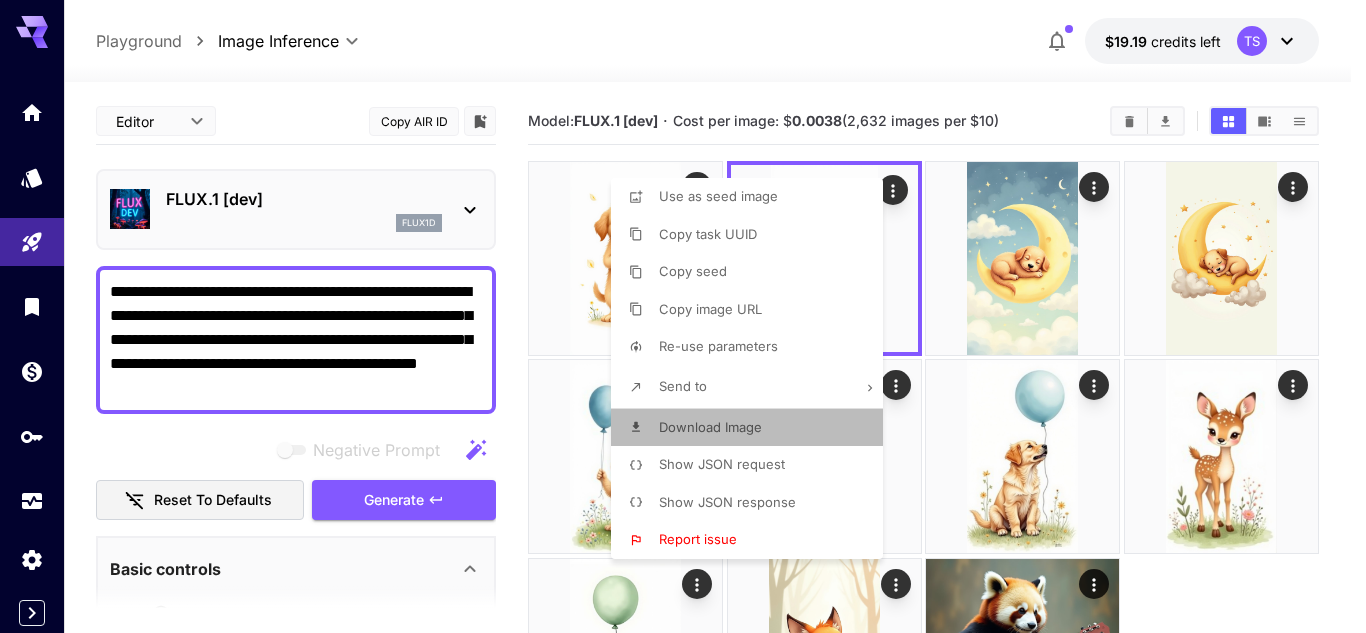 click on "Download Image" at bounding box center (753, 428) 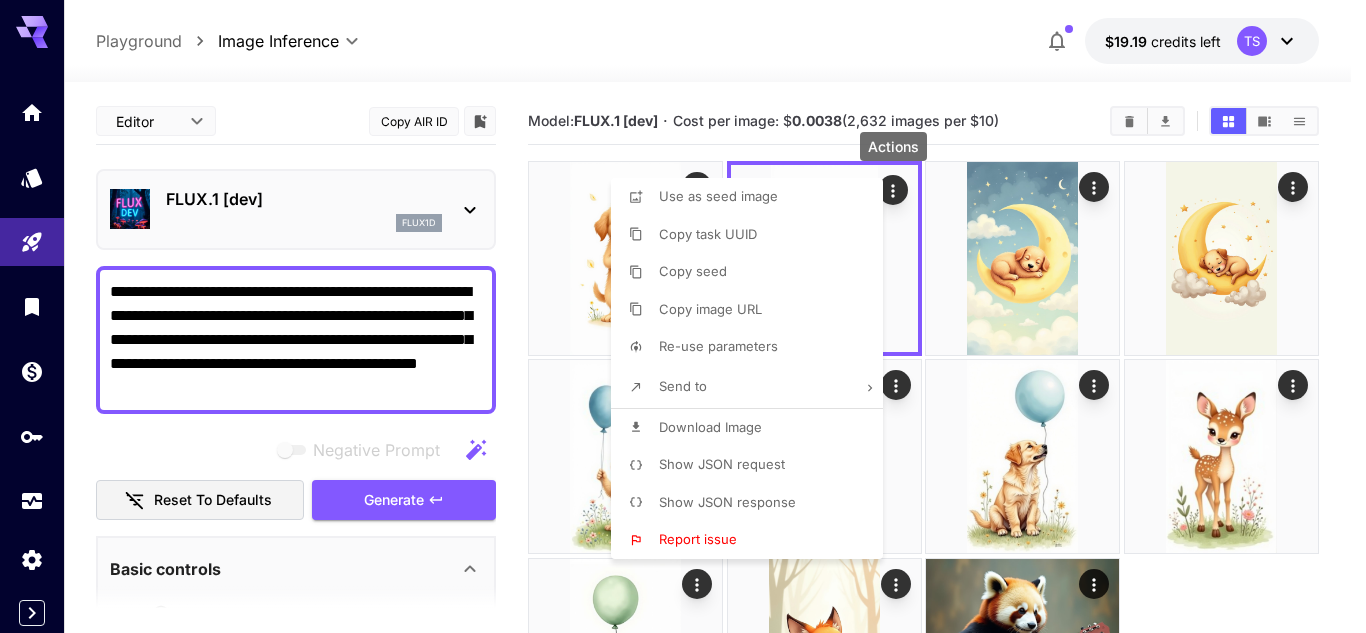click at bounding box center [683, 316] 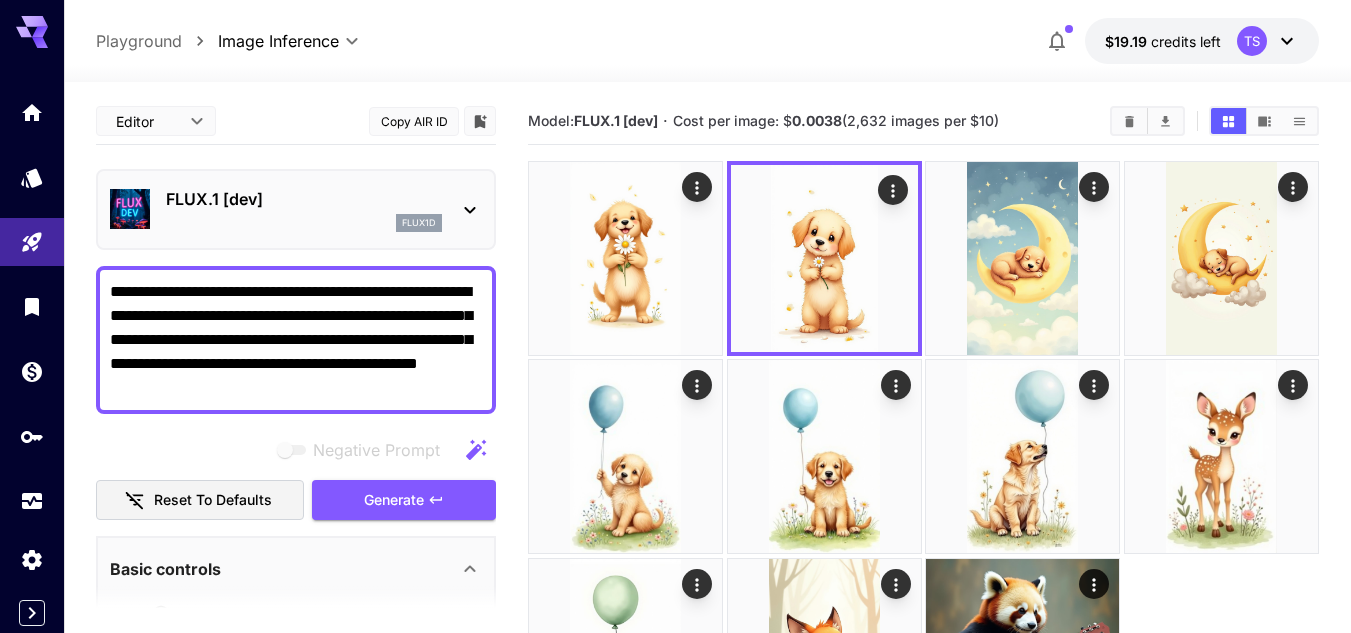 drag, startPoint x: 112, startPoint y: 287, endPoint x: 349, endPoint y: 402, distance: 263.4274 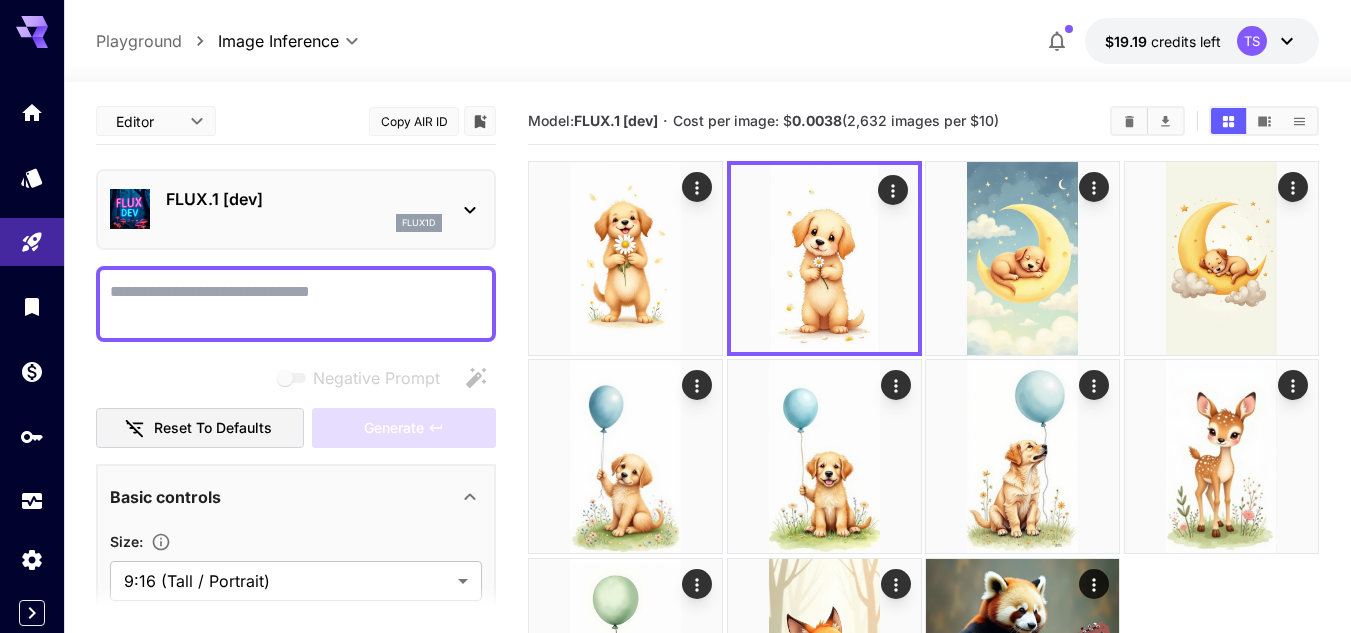 paste on "**********" 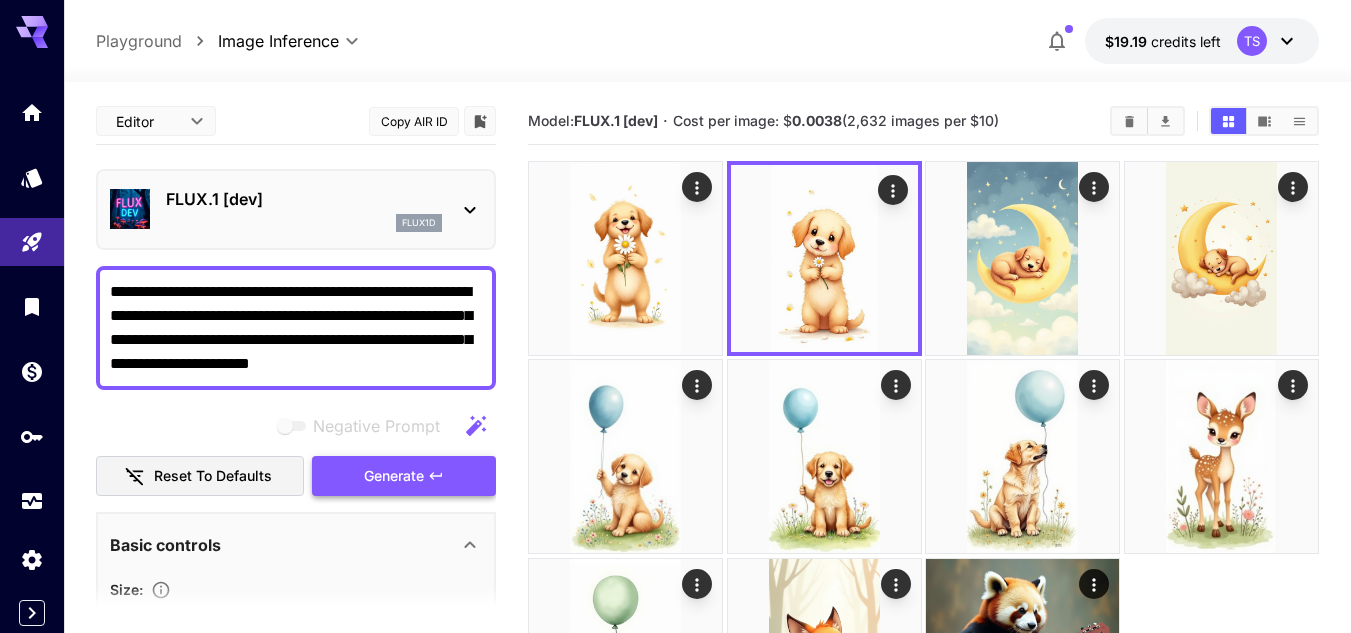 type on "**********" 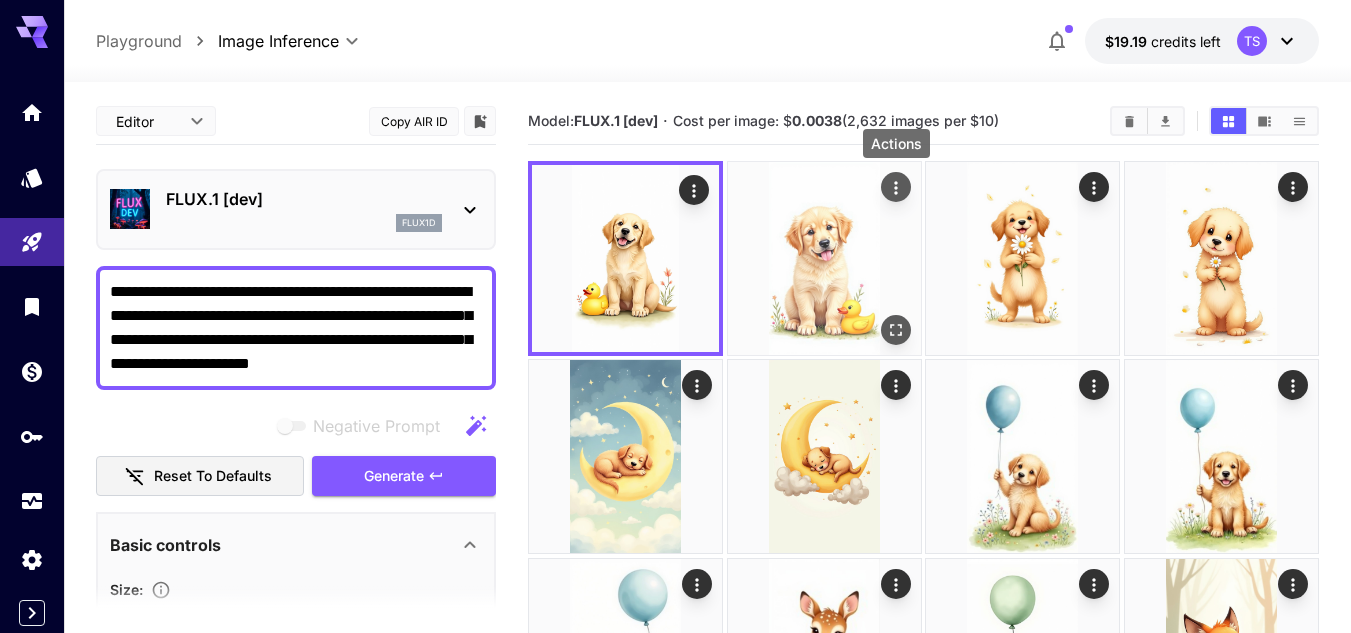 click 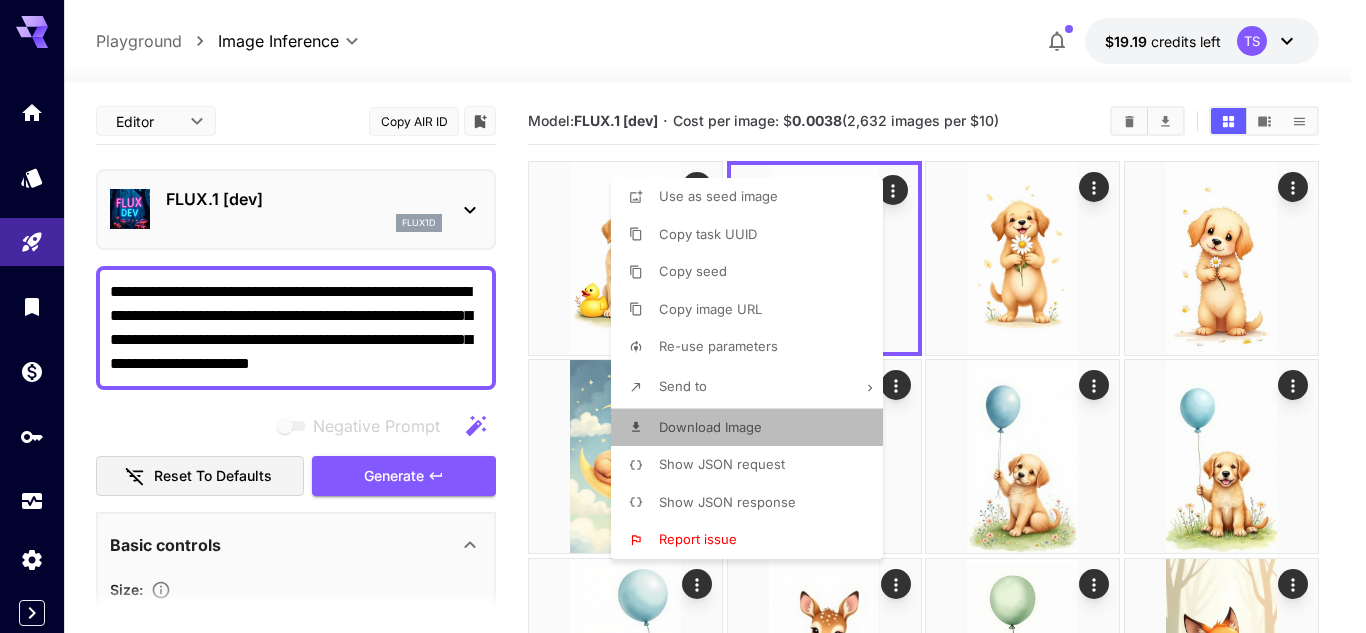 click on "Download Image" at bounding box center (710, 427) 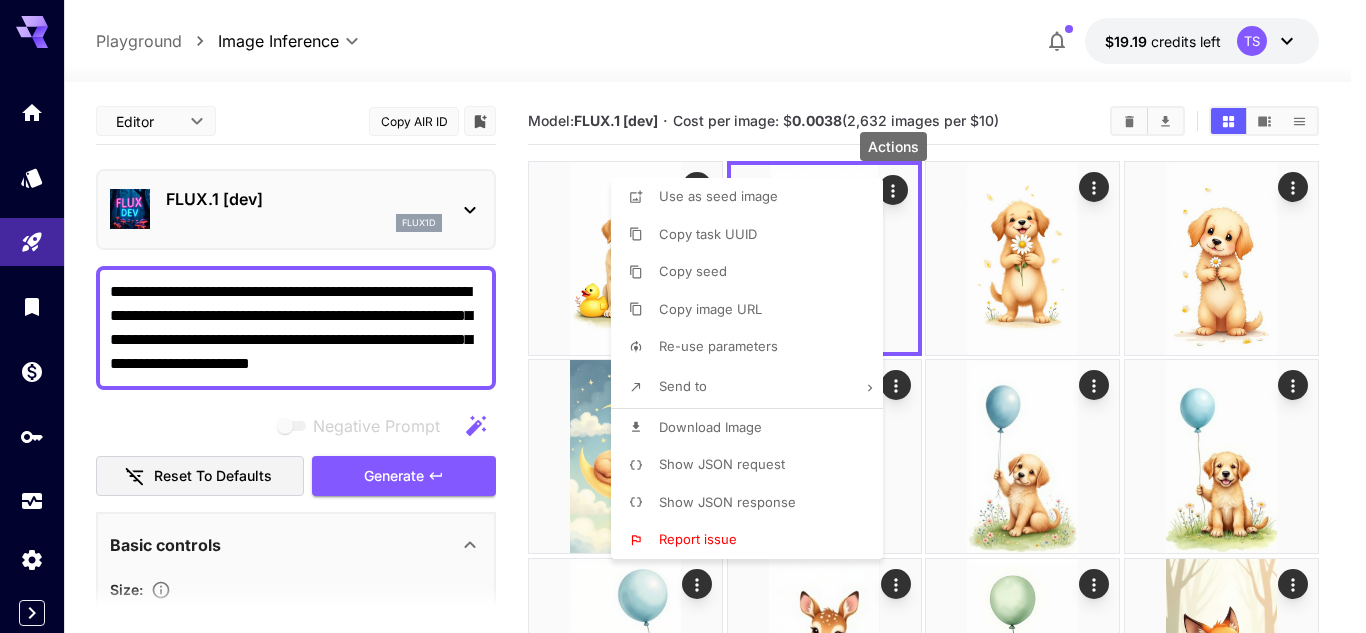 click at bounding box center [683, 316] 